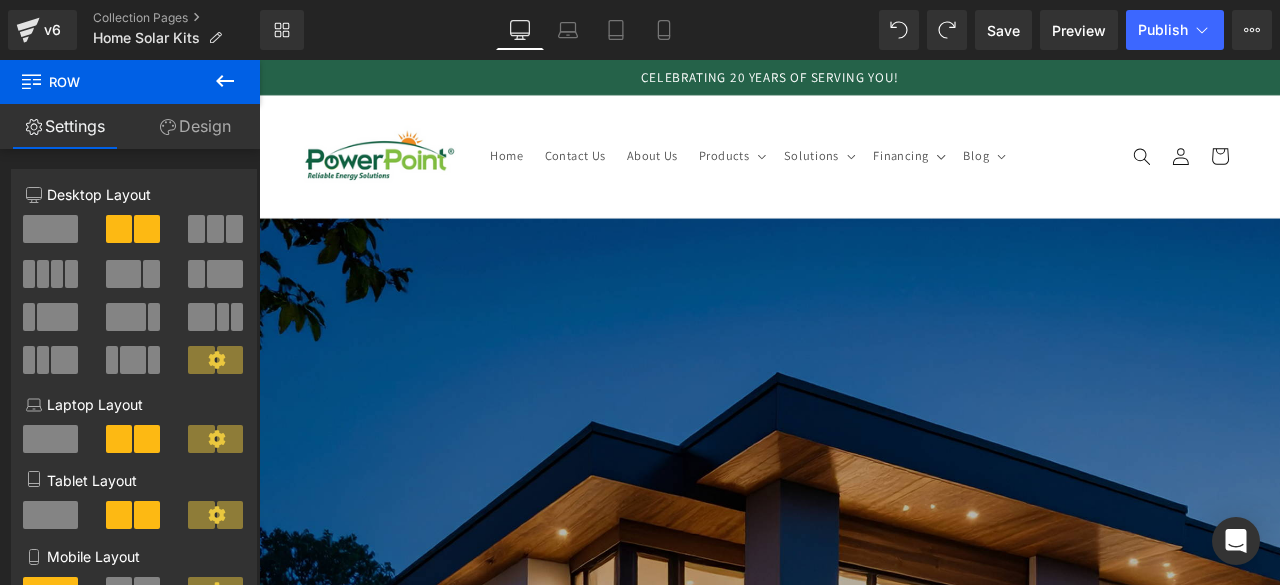scroll, scrollTop: 888, scrollLeft: 0, axis: vertical 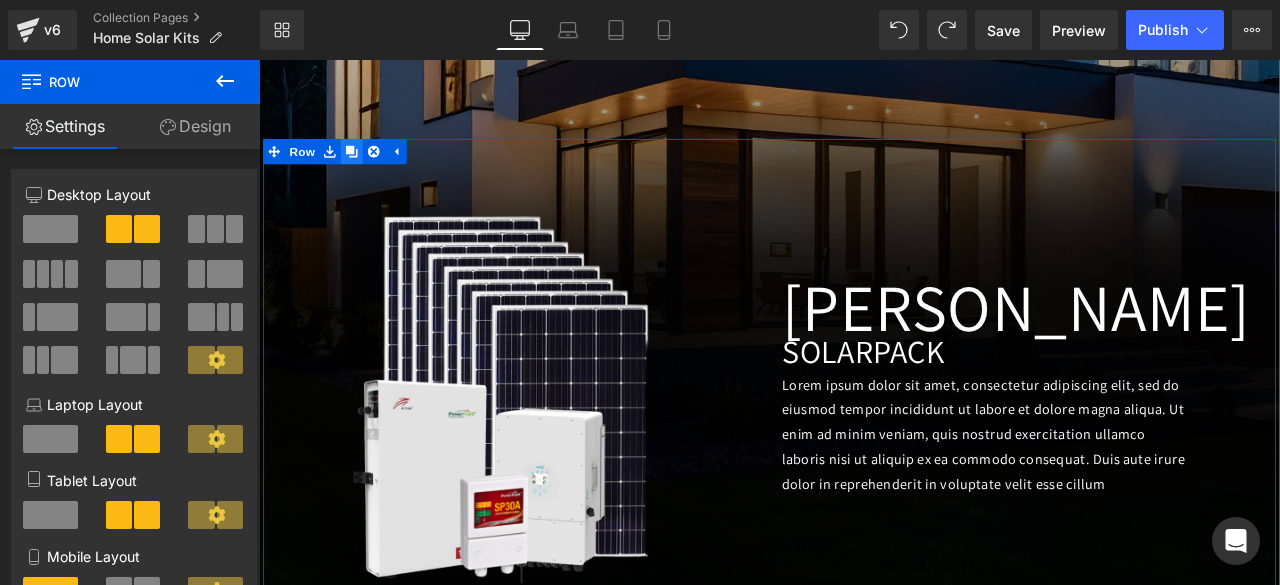click at bounding box center (369, 168) 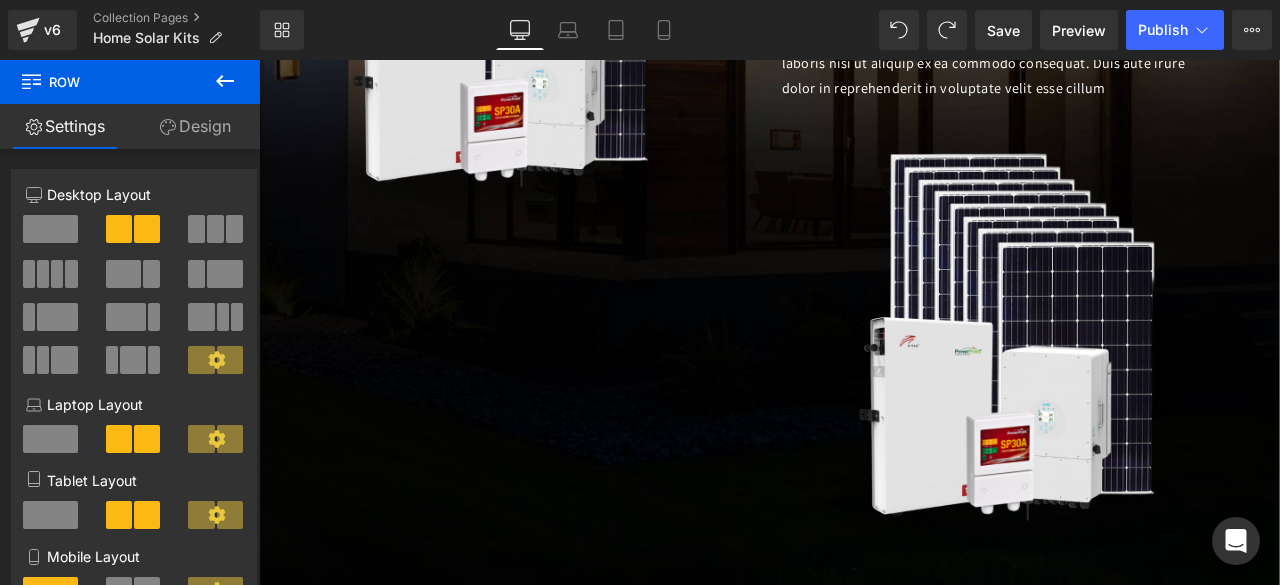 scroll, scrollTop: 1248, scrollLeft: 0, axis: vertical 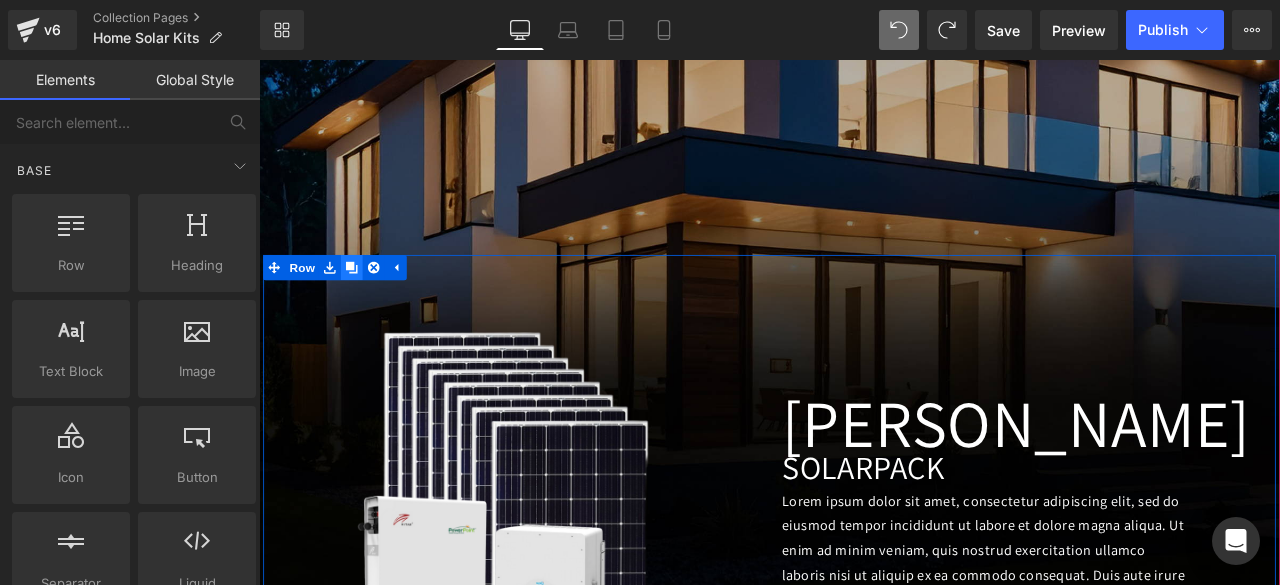 click 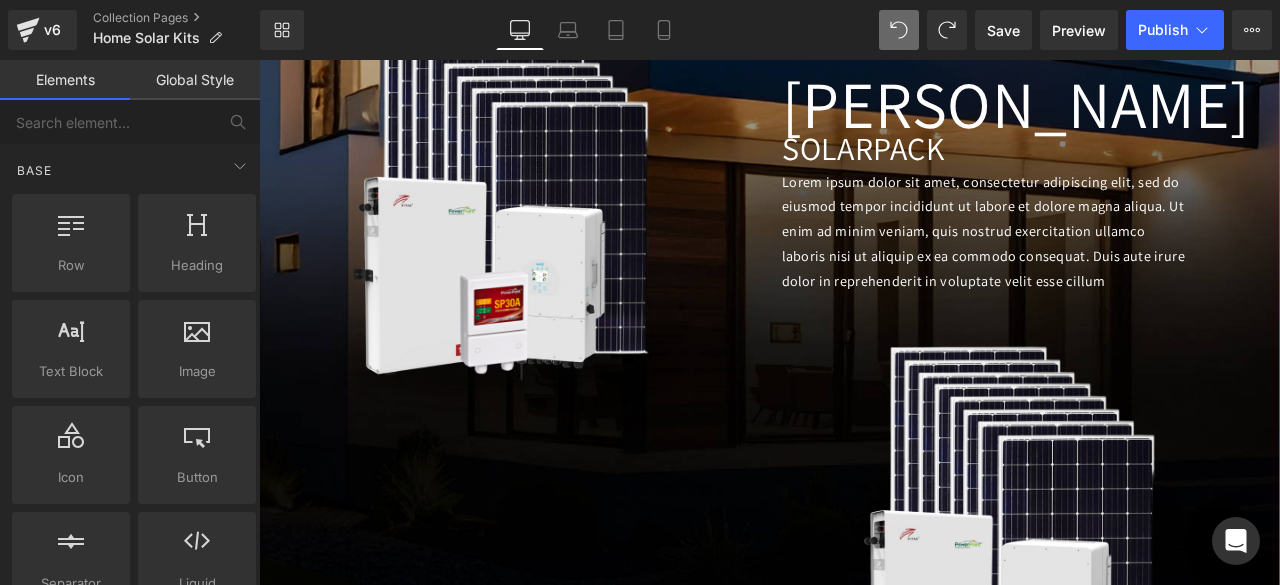 scroll, scrollTop: 1048, scrollLeft: 0, axis: vertical 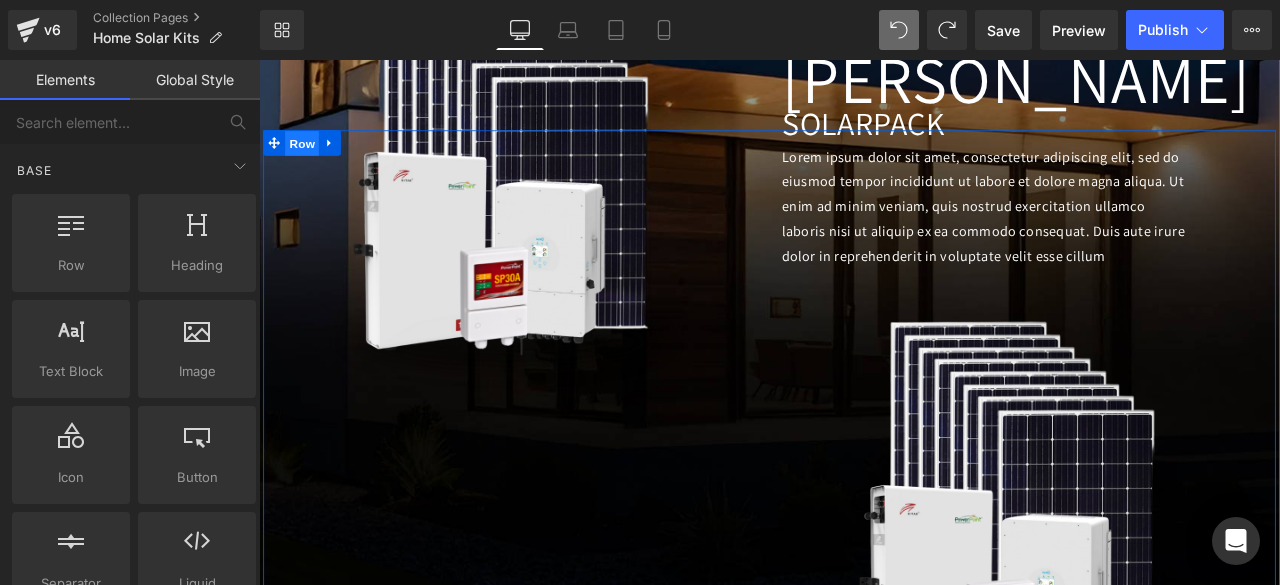 click on "Row" at bounding box center (310, 159) 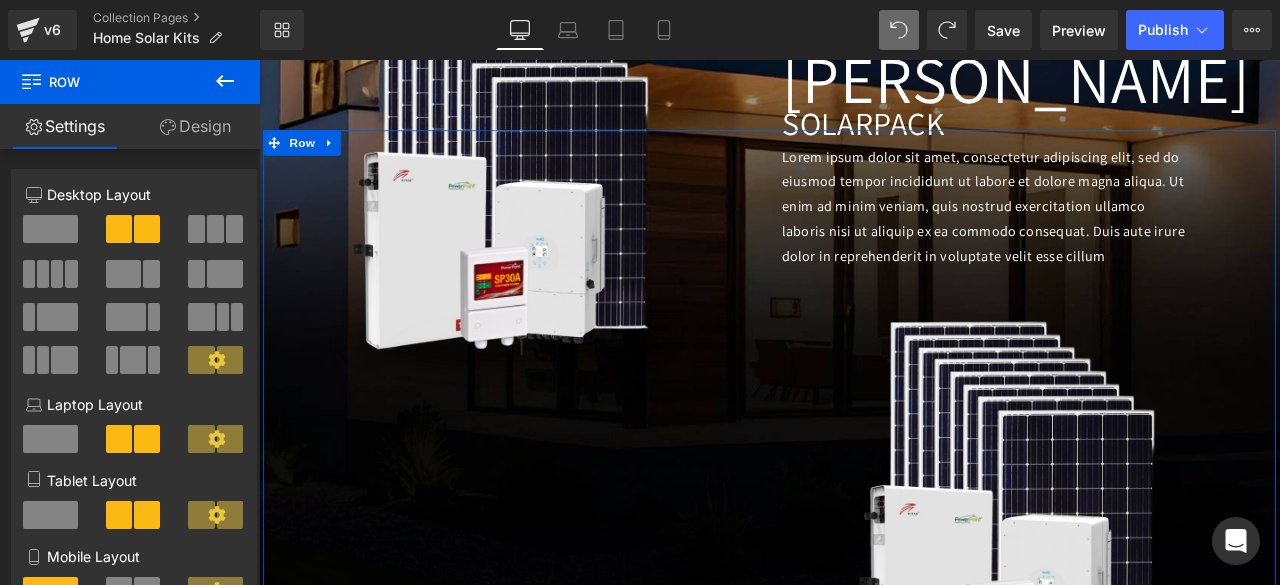 click on "Design" at bounding box center (195, 126) 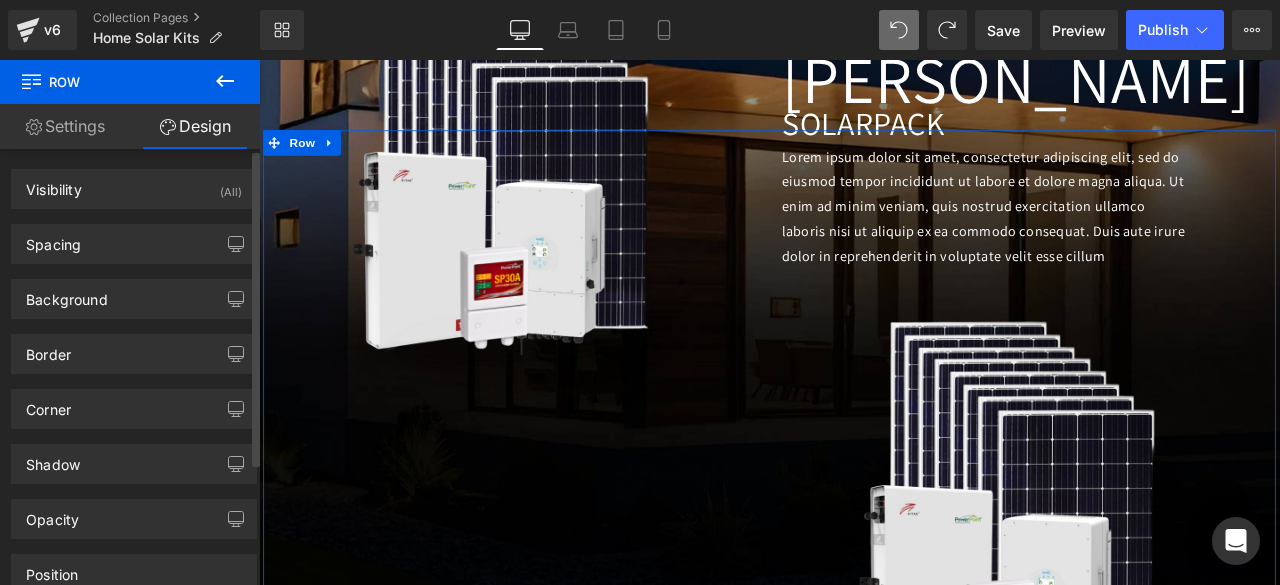 click on "Spacing" at bounding box center [53, 239] 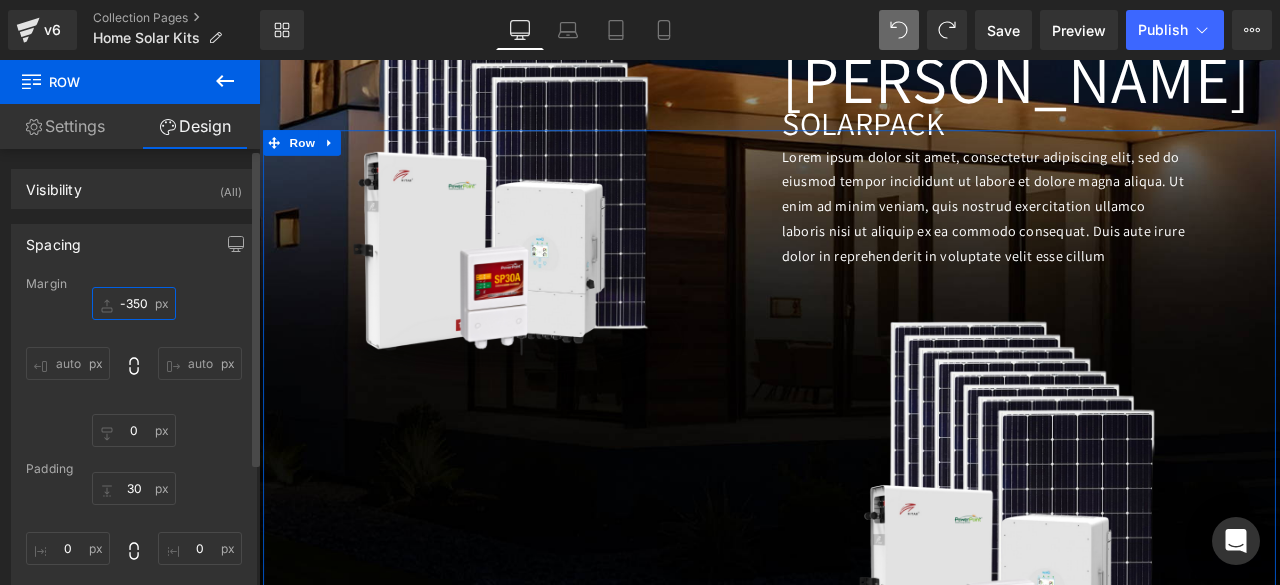 click on "-350" at bounding box center (134, 303) 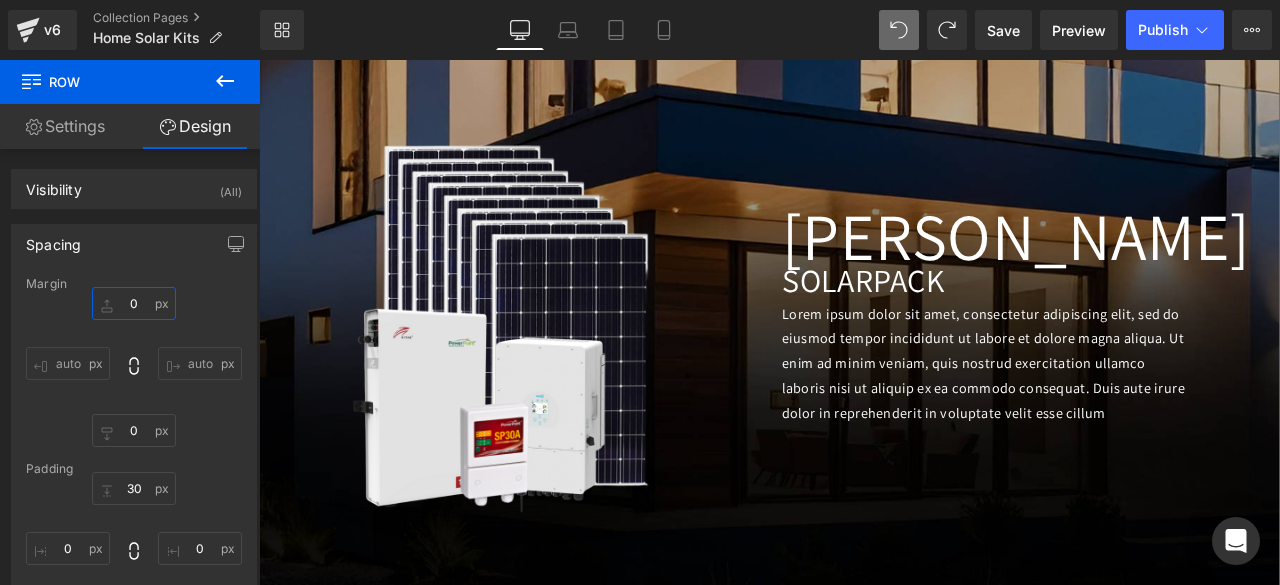 scroll, scrollTop: 868, scrollLeft: 0, axis: vertical 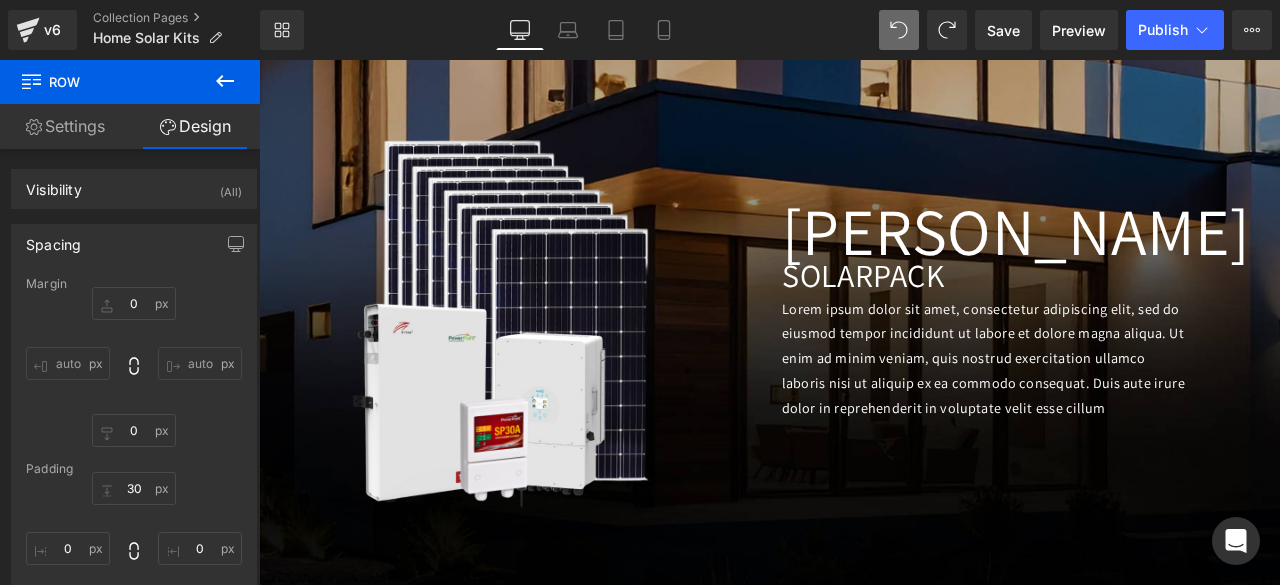 click at bounding box center [899, 30] 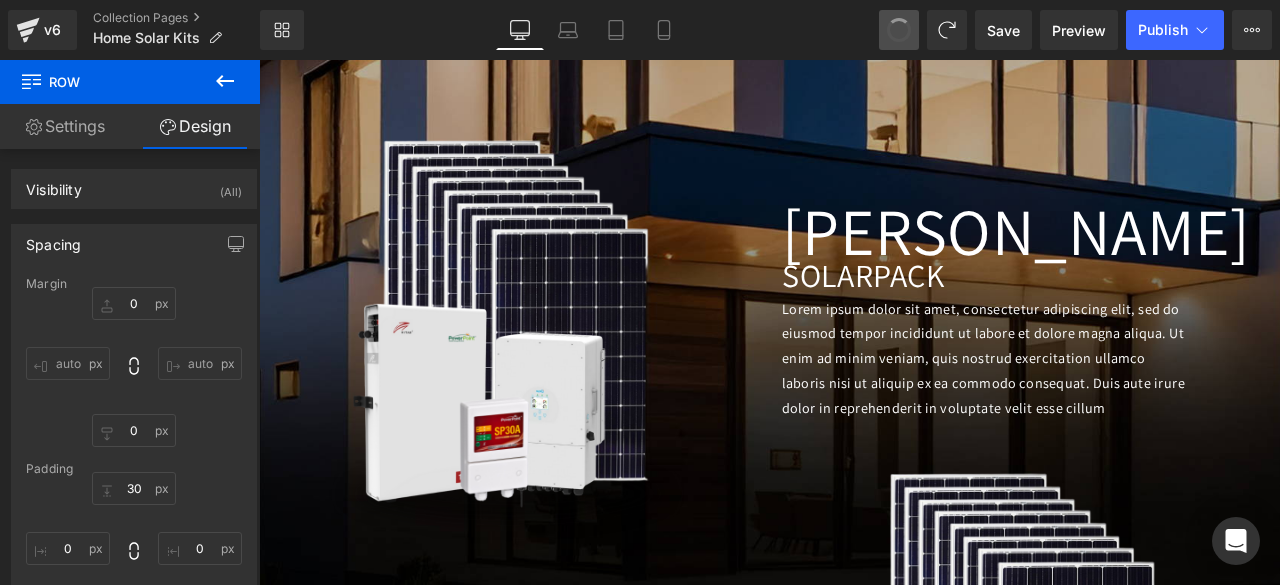 click at bounding box center [899, 30] 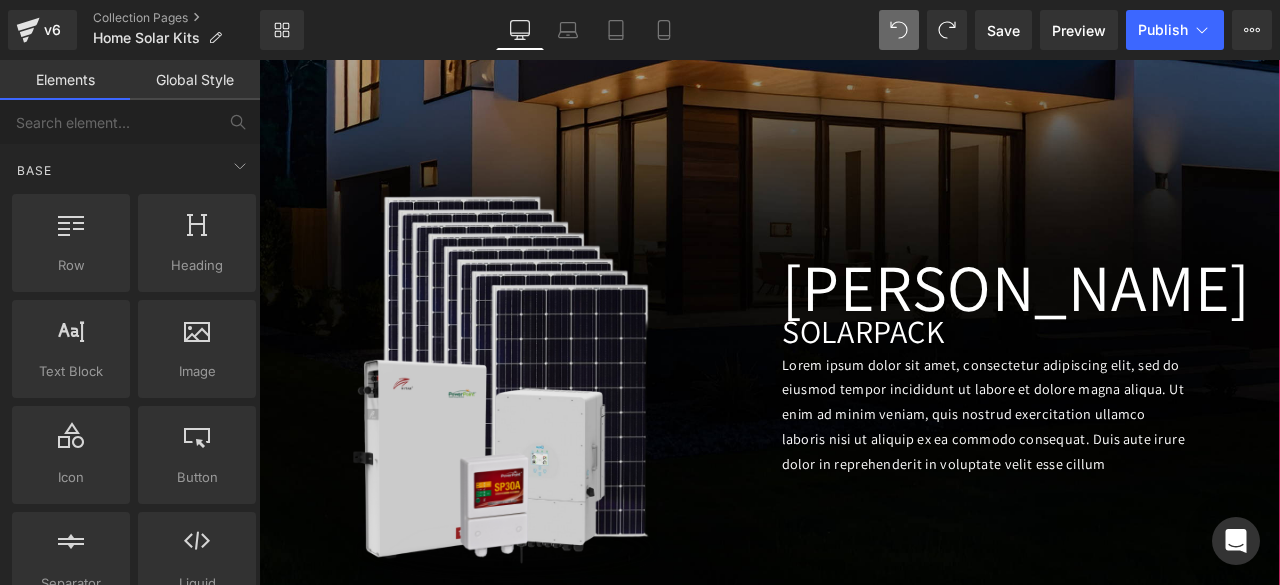 scroll, scrollTop: 803, scrollLeft: 0, axis: vertical 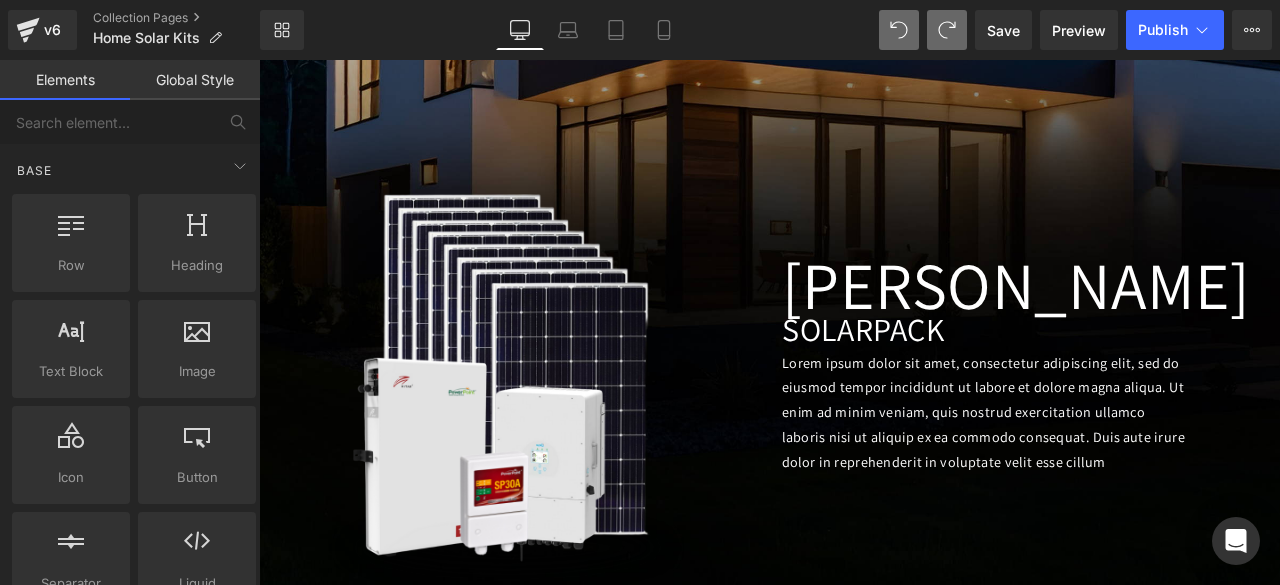 click at bounding box center (947, 30) 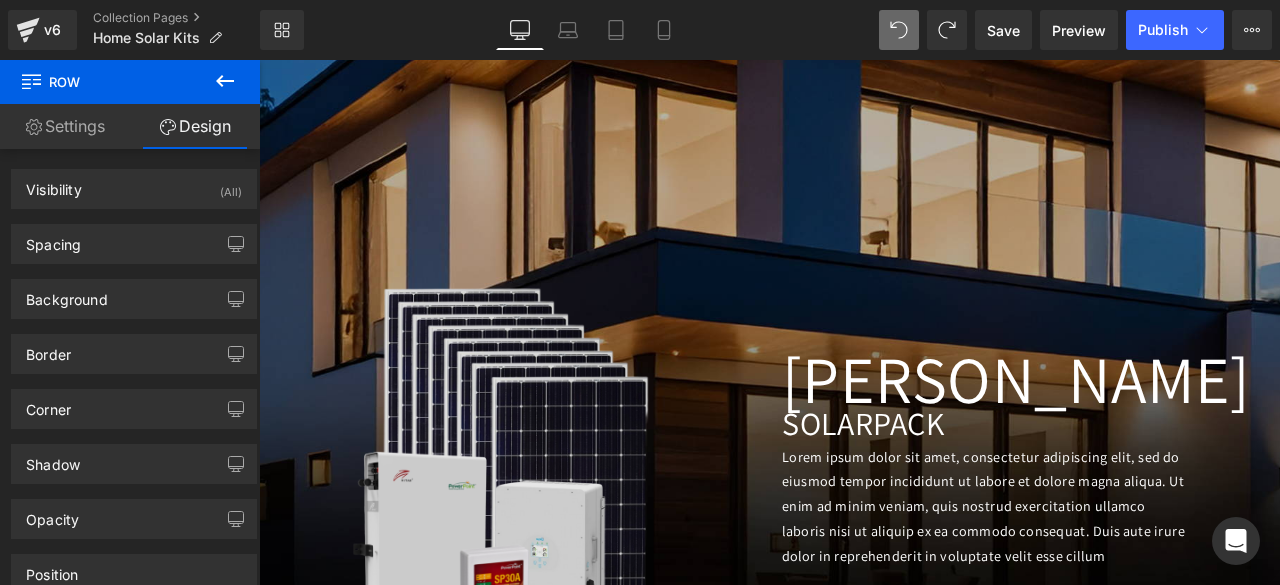 scroll, scrollTop: 660, scrollLeft: 0, axis: vertical 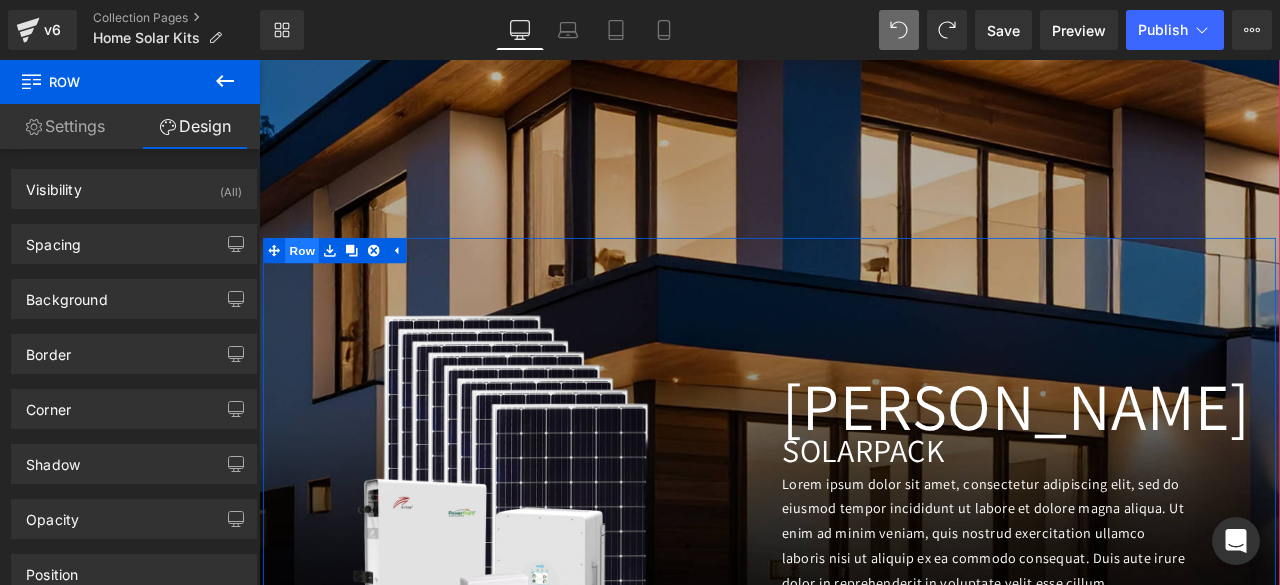 click on "Row" at bounding box center [310, 286] 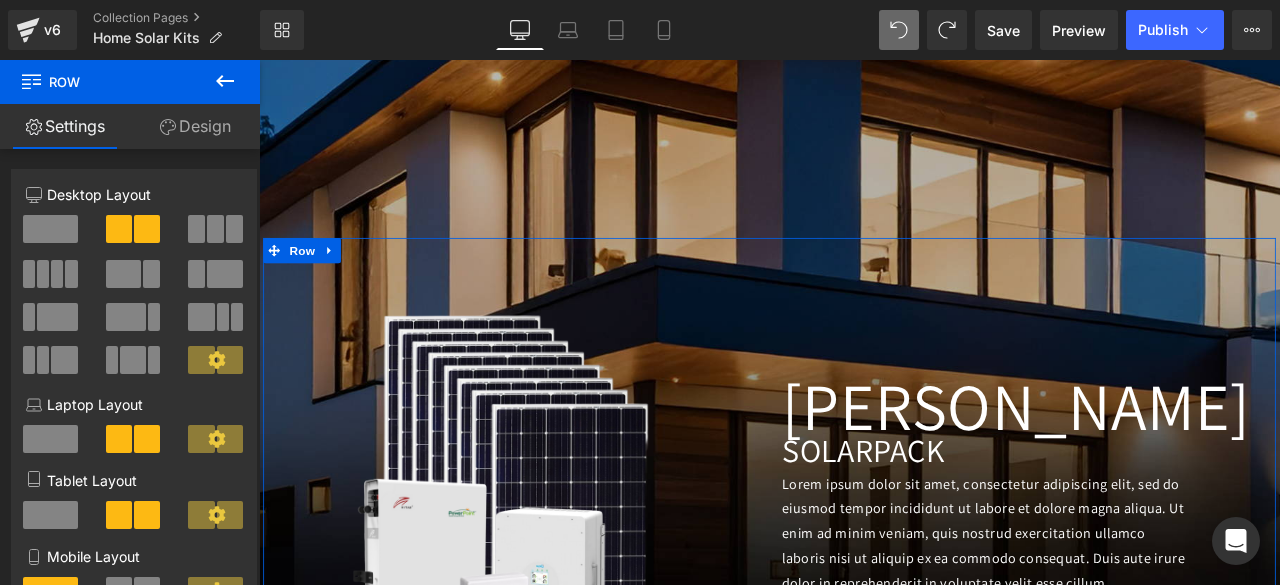 click on "Design" at bounding box center [195, 126] 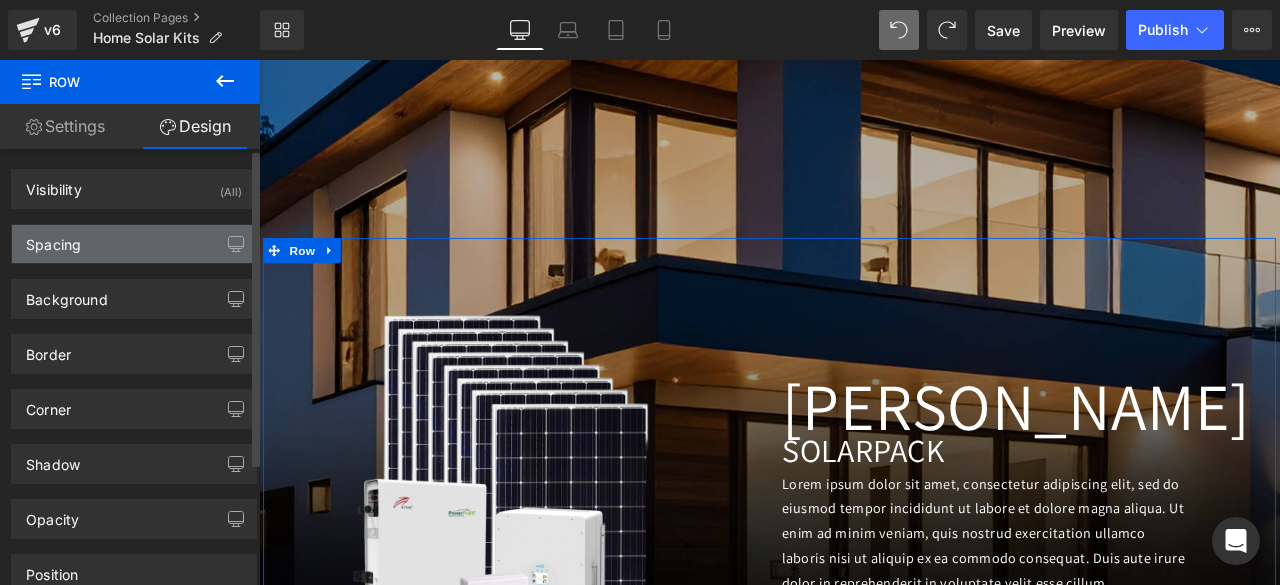 type on "-350" 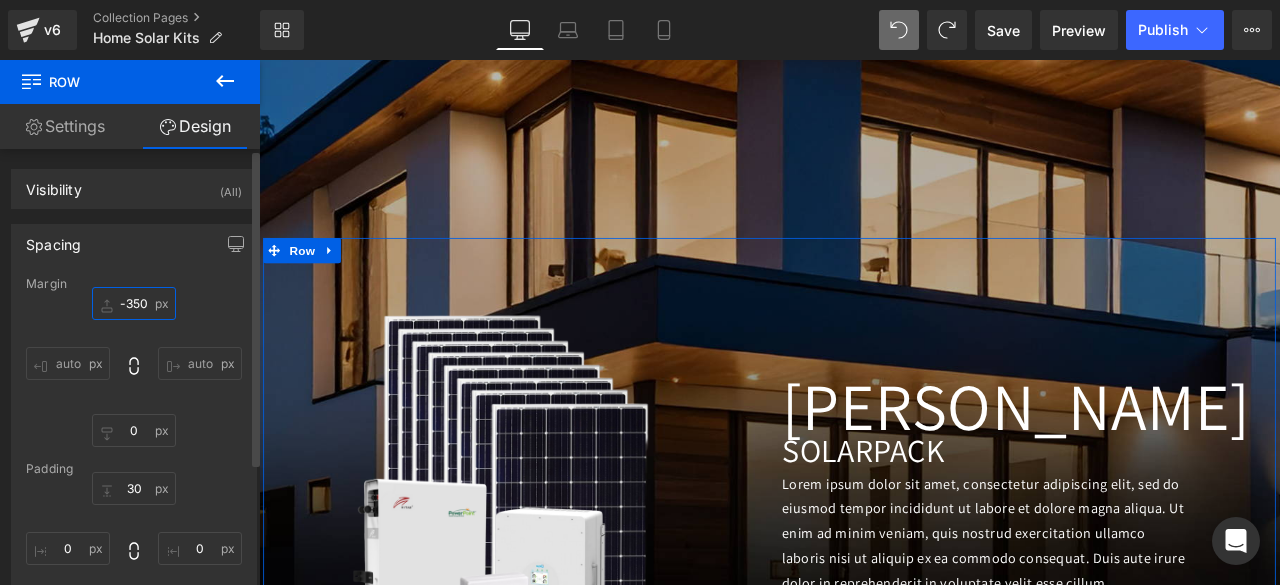 click on "-350" at bounding box center (134, 303) 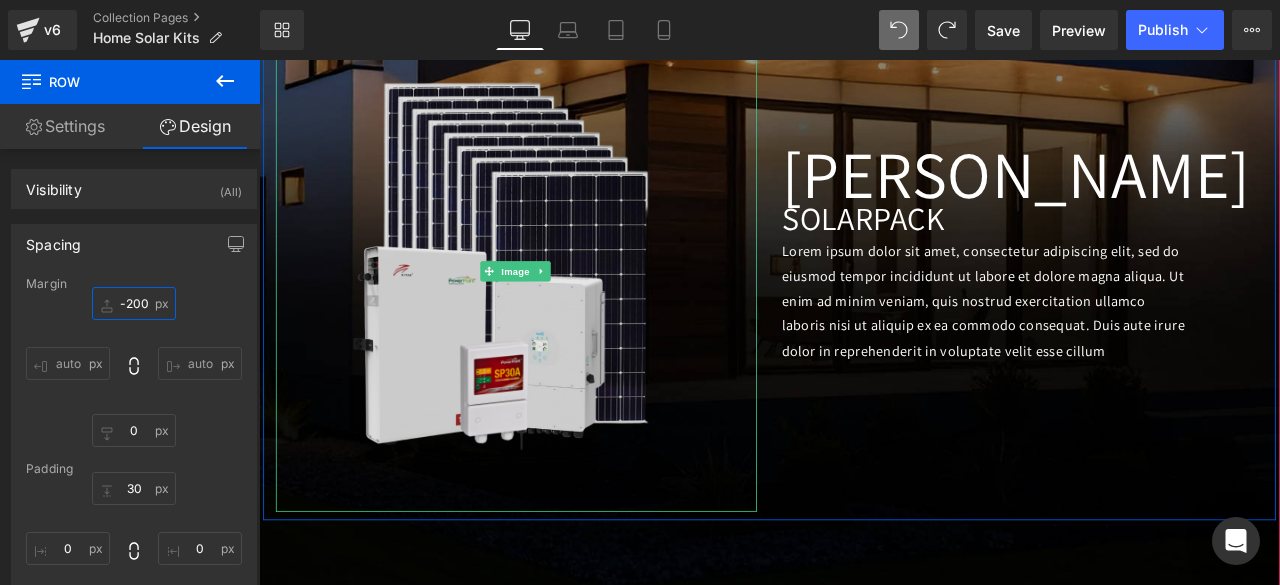 scroll, scrollTop: 892, scrollLeft: 0, axis: vertical 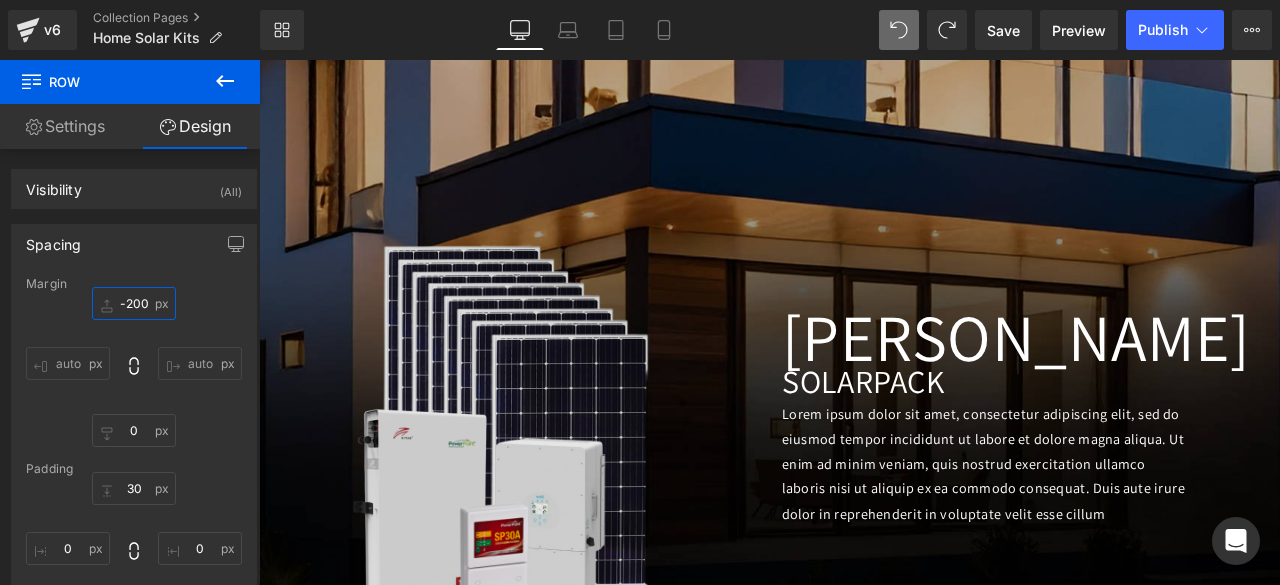 type on "-200" 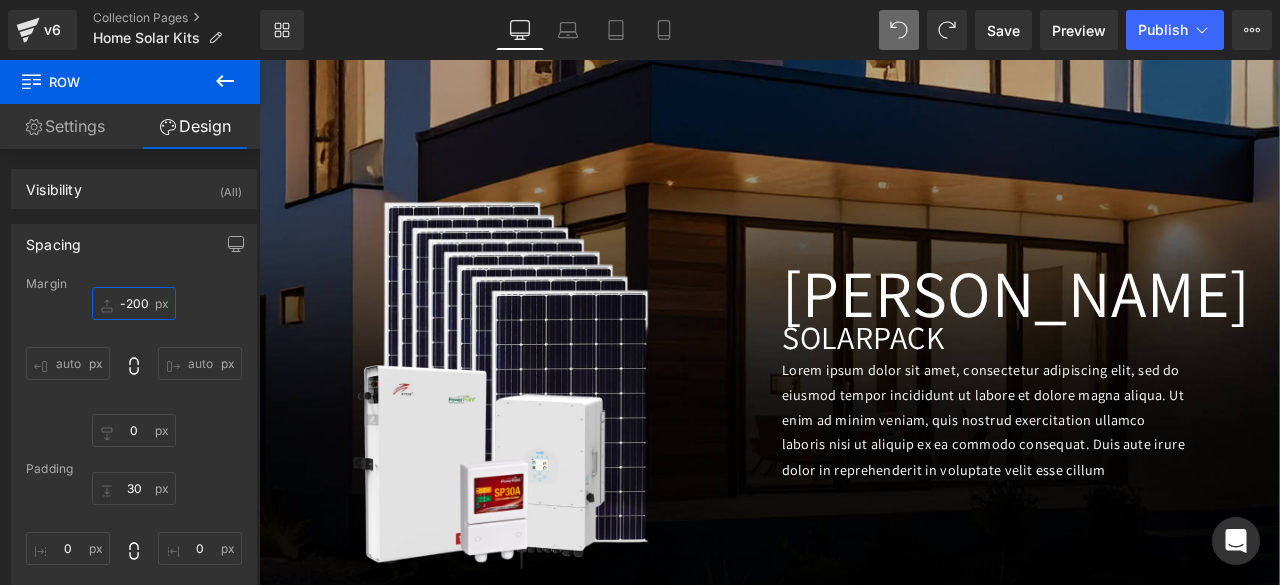 scroll, scrollTop: 948, scrollLeft: 0, axis: vertical 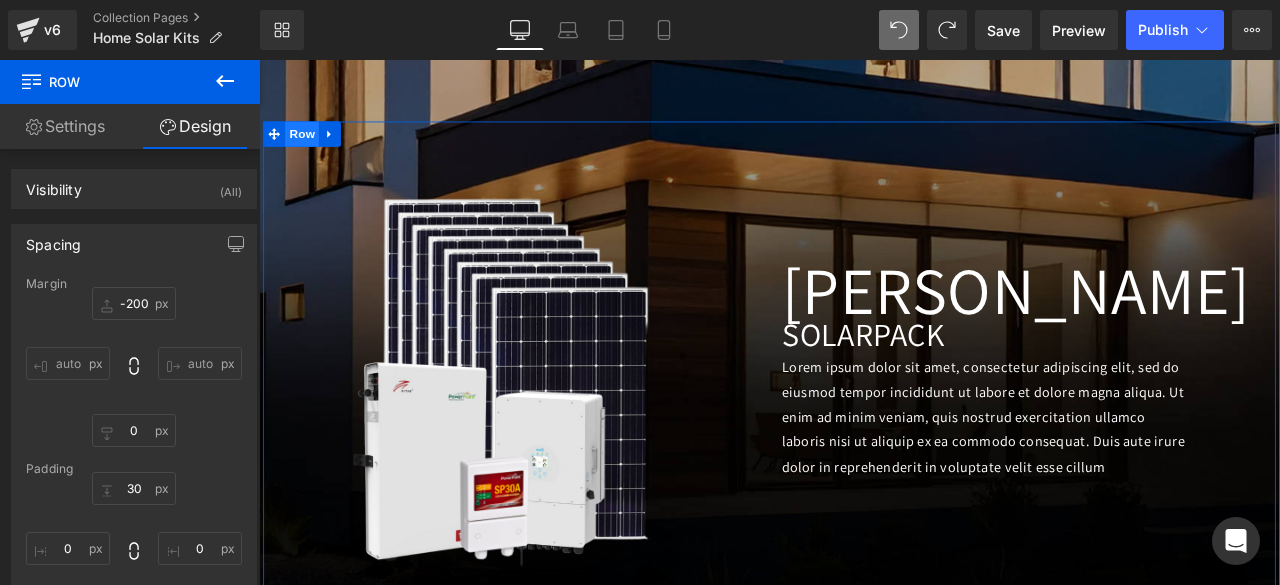 click on "Row" at bounding box center (310, 148) 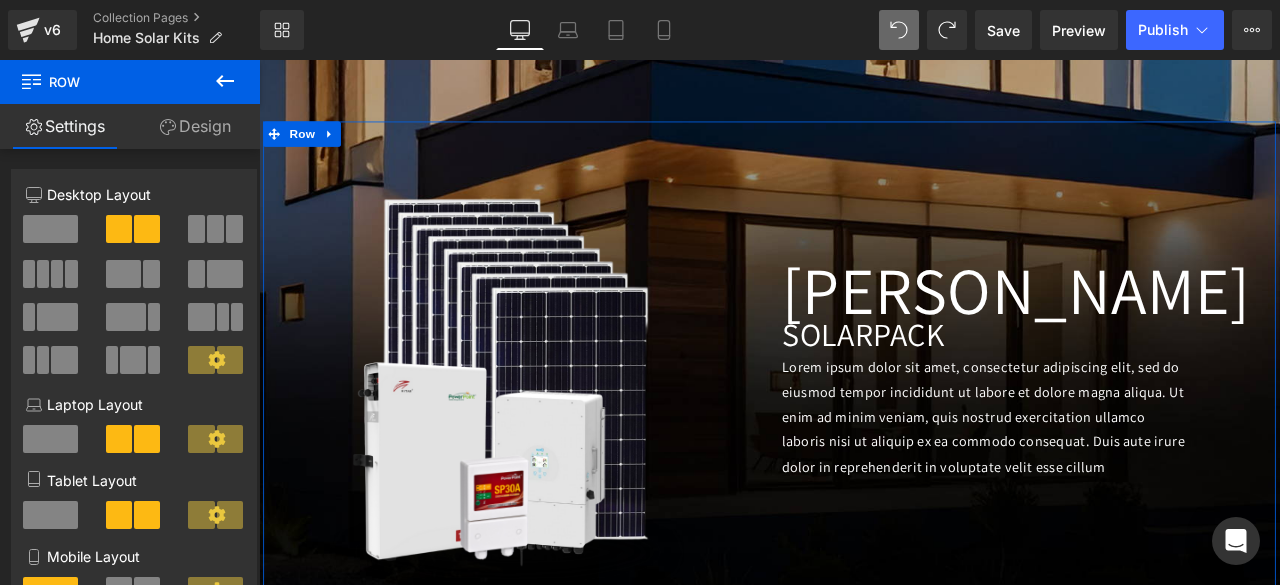 click on "Design" at bounding box center (195, 126) 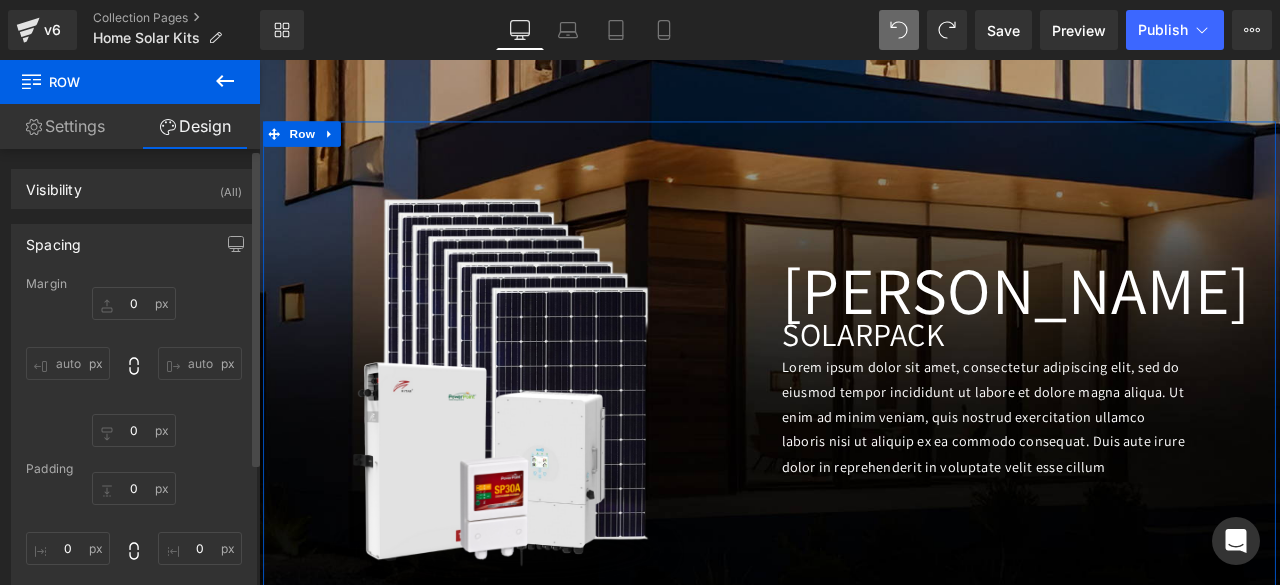 type on "-200" 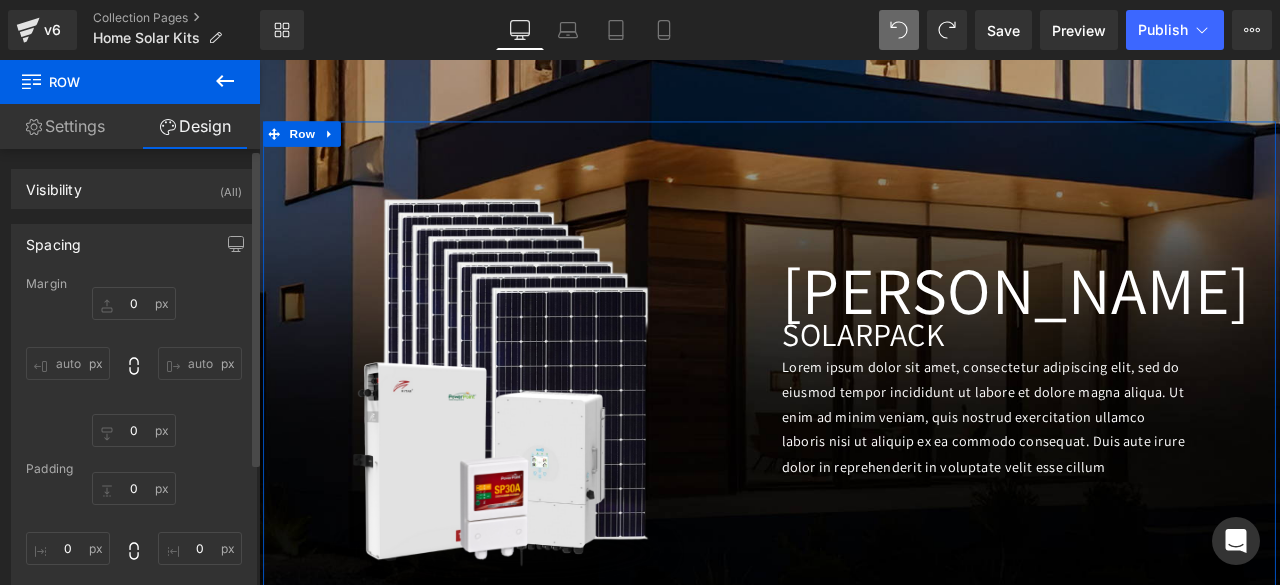 type on "0" 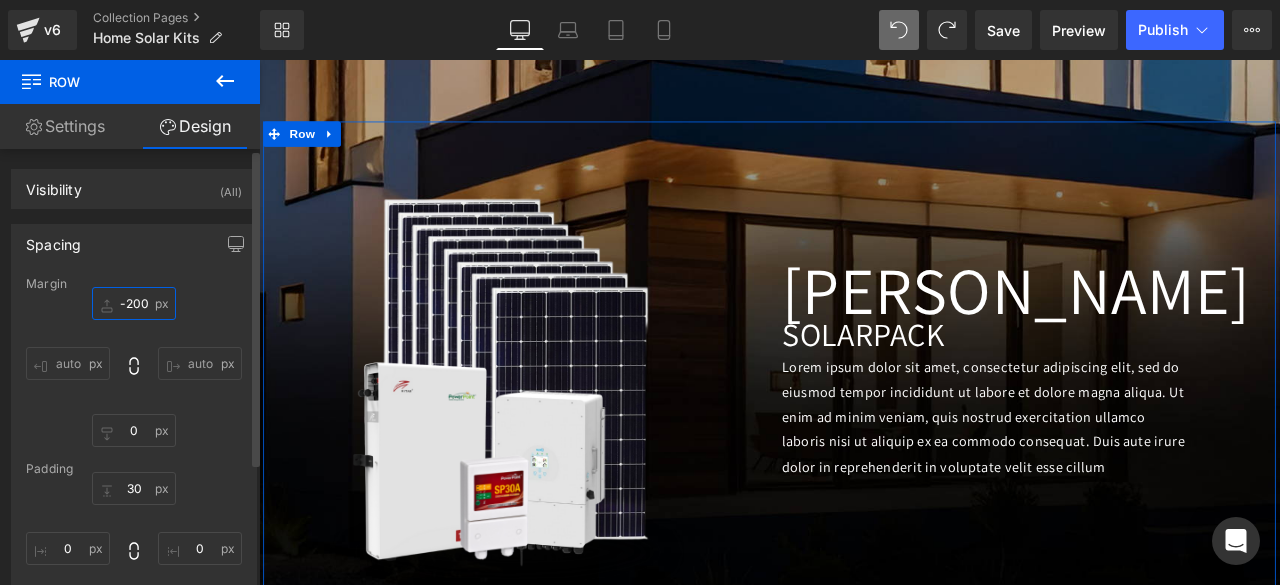 click on "-200" at bounding box center [134, 303] 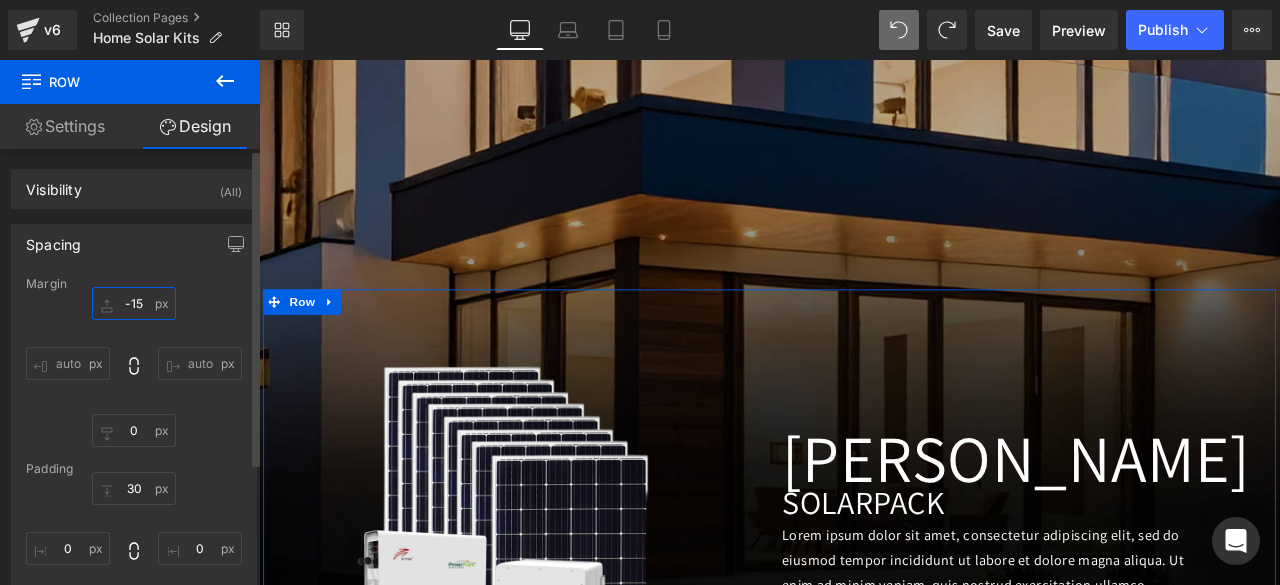 type on "-150" 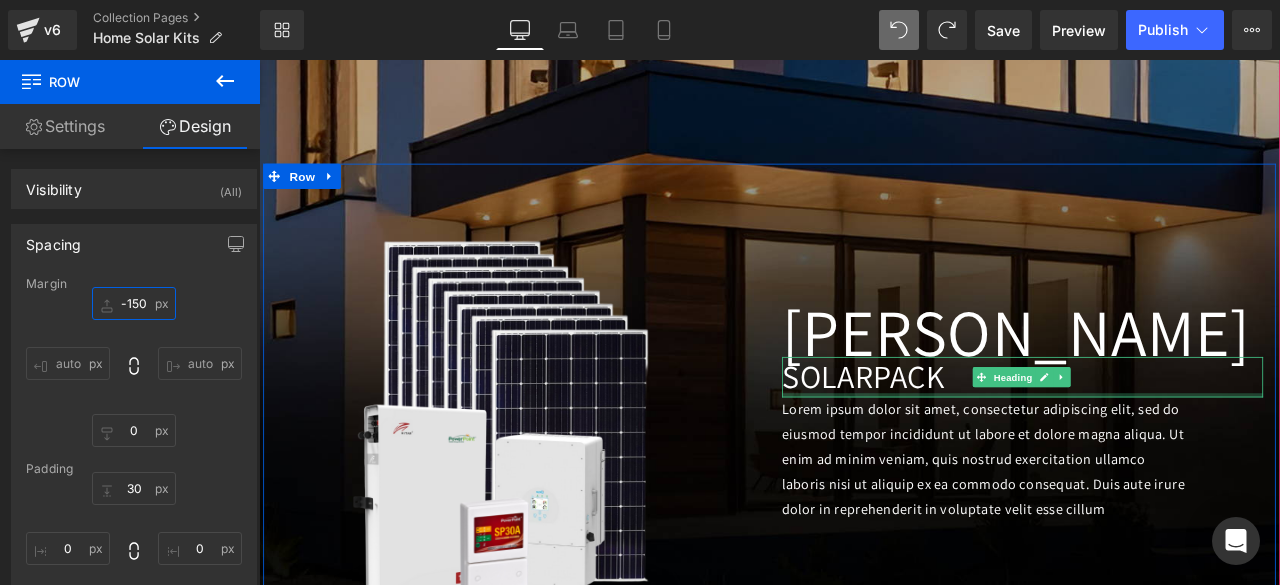 scroll, scrollTop: 1224, scrollLeft: 0, axis: vertical 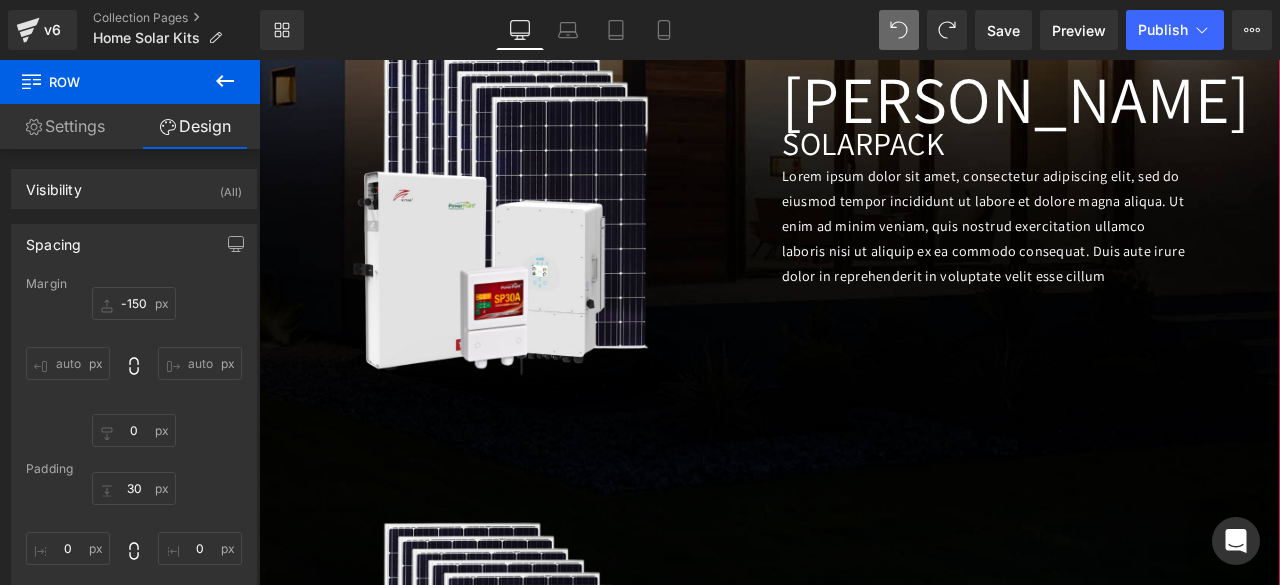 click on "[PERSON_NAME]  Heading         SOLAR  PACK Heading         Lorem ipsum dolor sit amet, consectetur adipiscing elit, sed do eiusmod tempor incididunt ut labore et dolore magna aliqua. Ut enim ad minim veniam, quis nostrud exercitation ullamco laboris nisi ut aliquip ex ea commodo consequat. Duis aute irure dolor in reprehenderit in voluptate velit esse cillum  Text Block" at bounding box center (1164, 744) 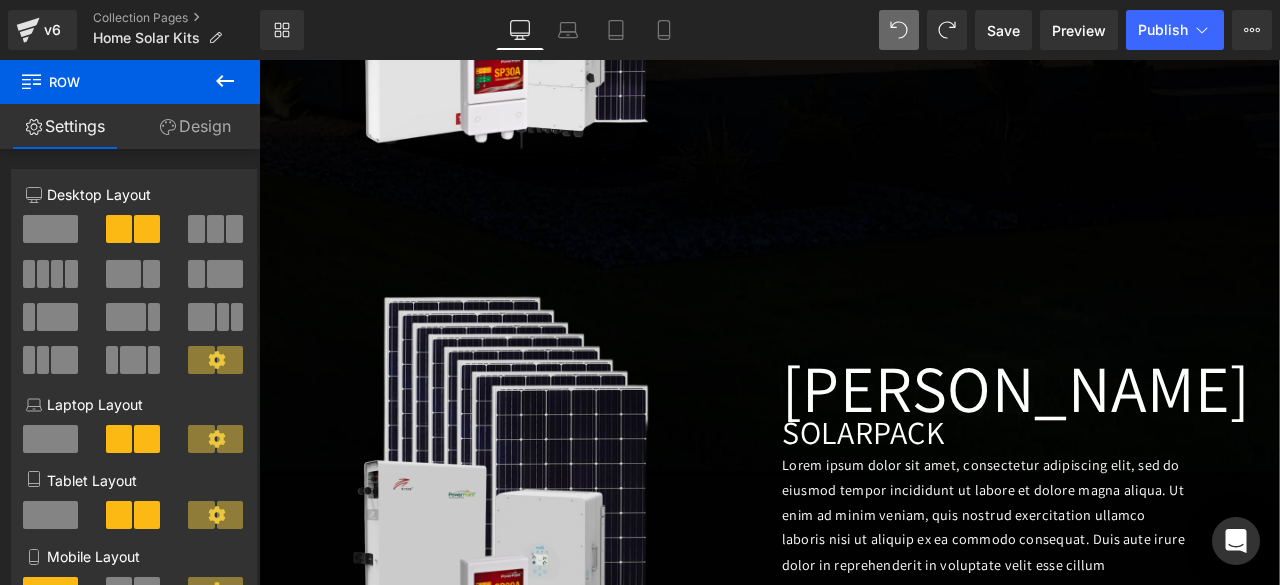 scroll, scrollTop: 1490, scrollLeft: 0, axis: vertical 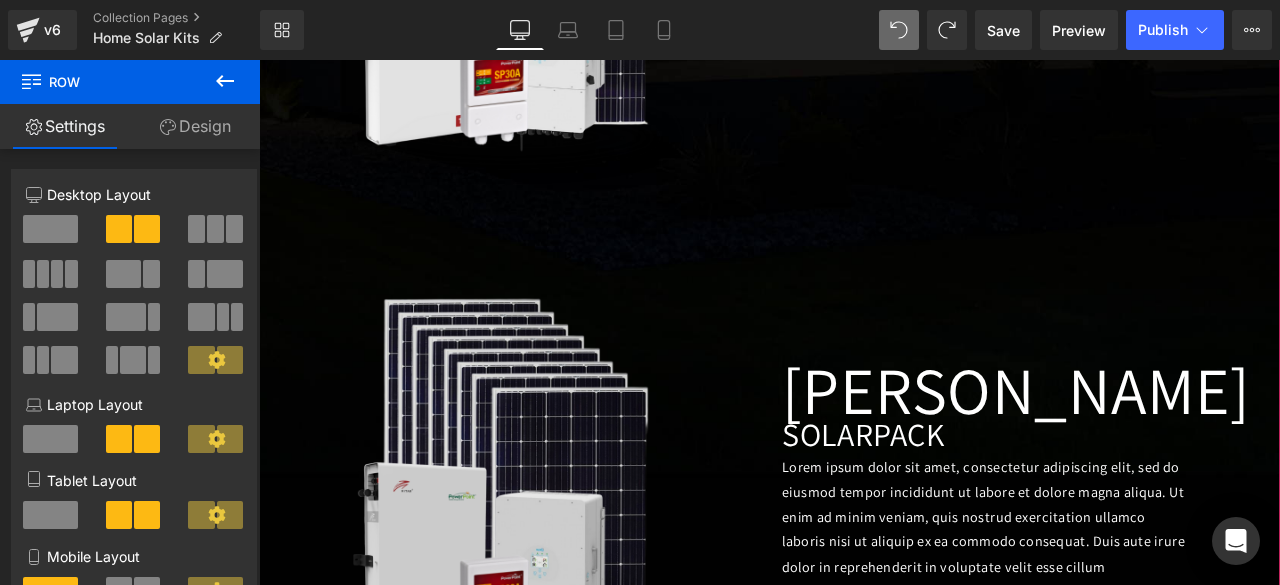 click at bounding box center (564, 566) 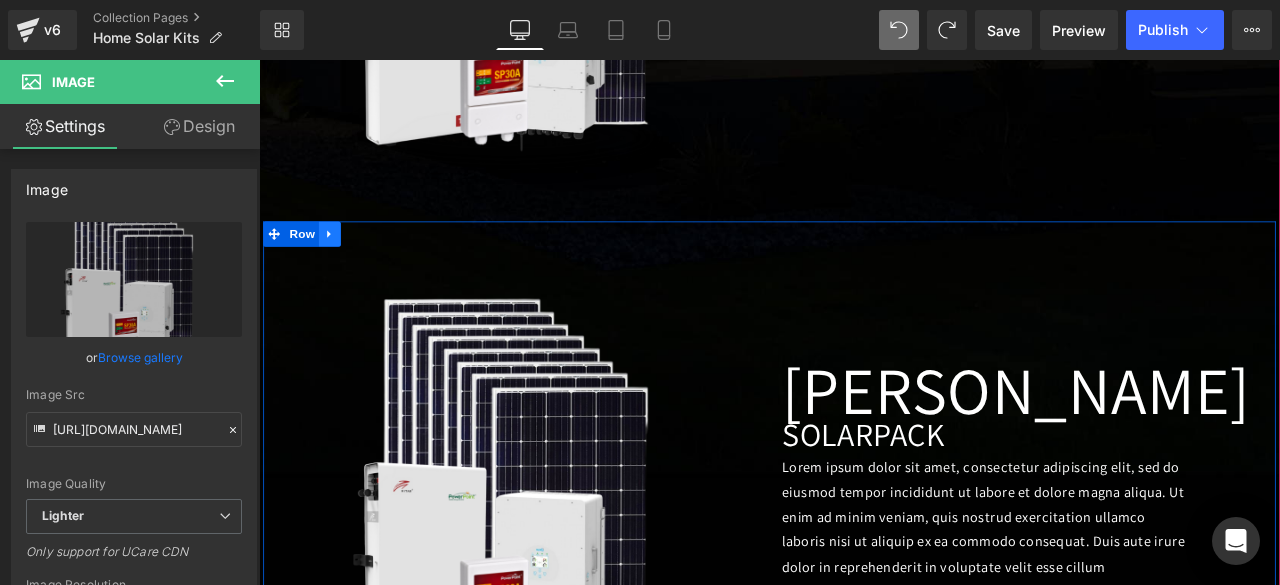 click 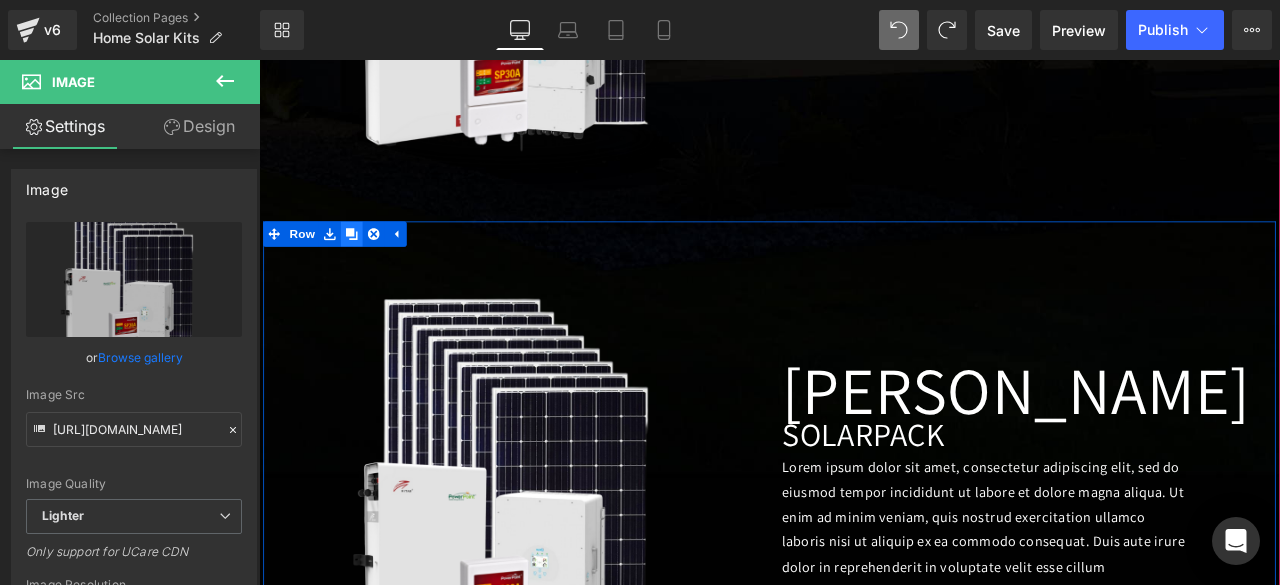 click 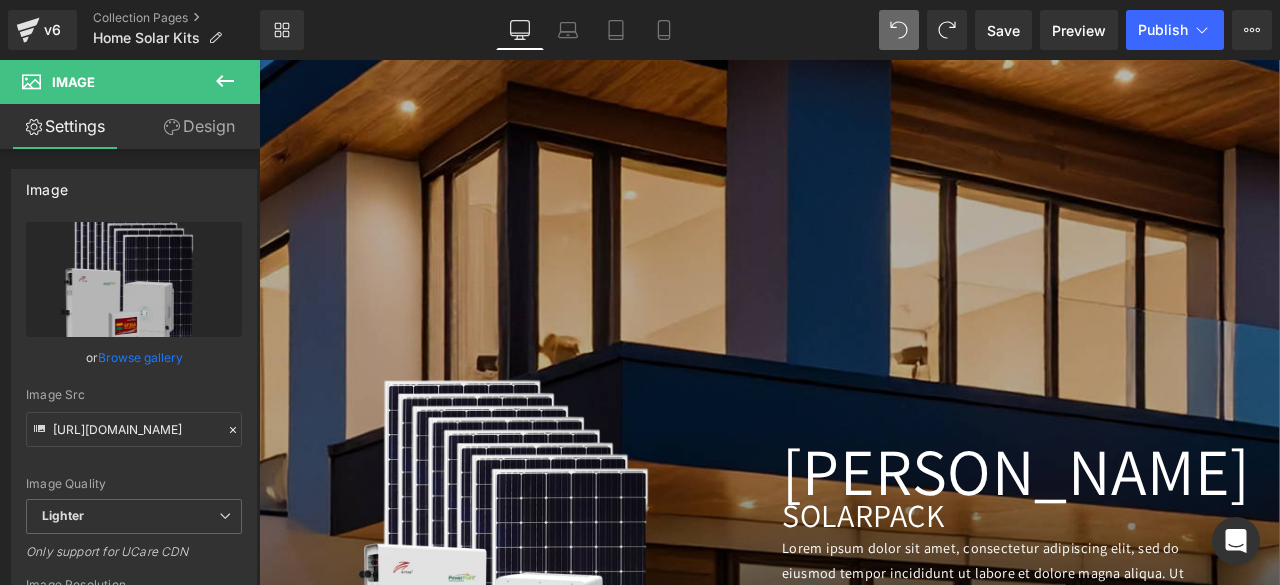 scroll, scrollTop: 782, scrollLeft: 0, axis: vertical 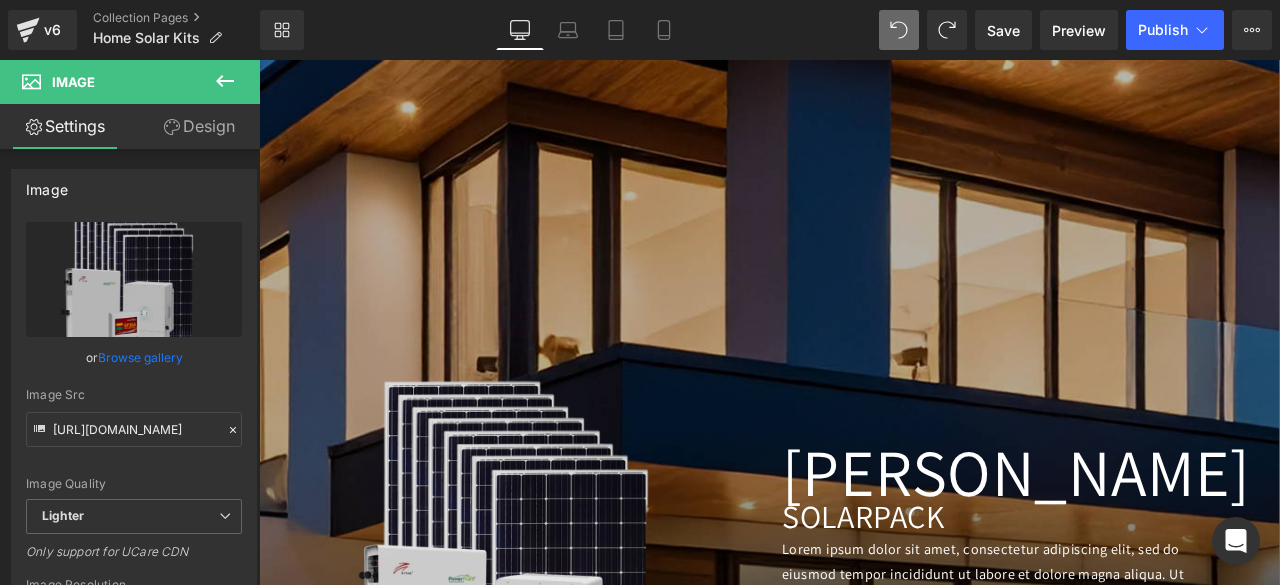 click on "Image" at bounding box center (564, 664) 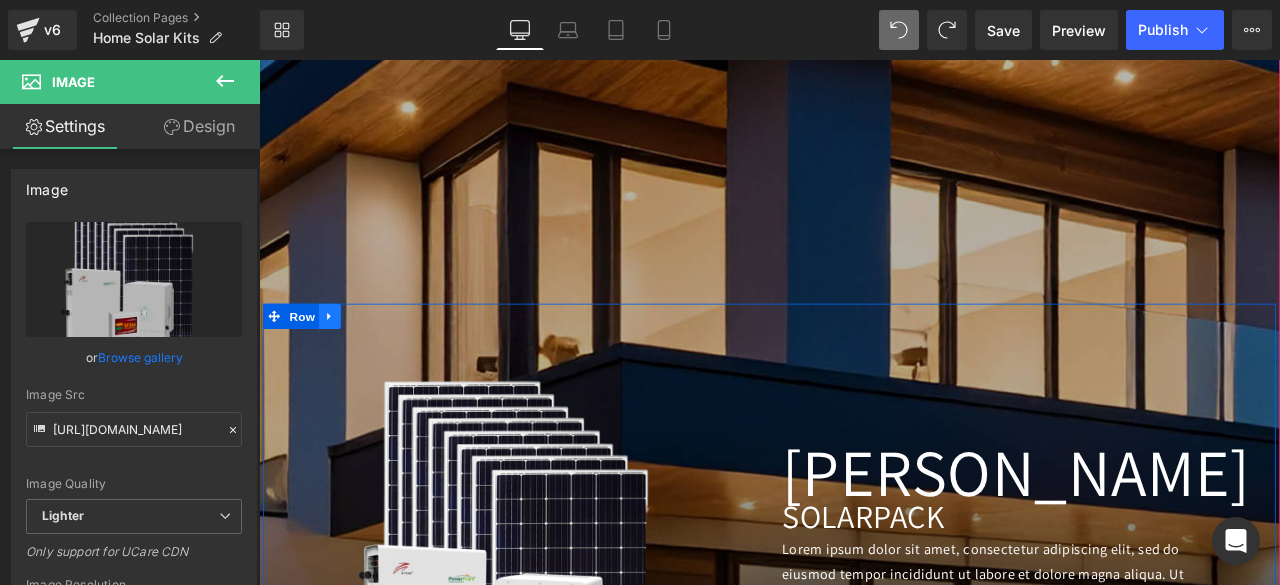 click 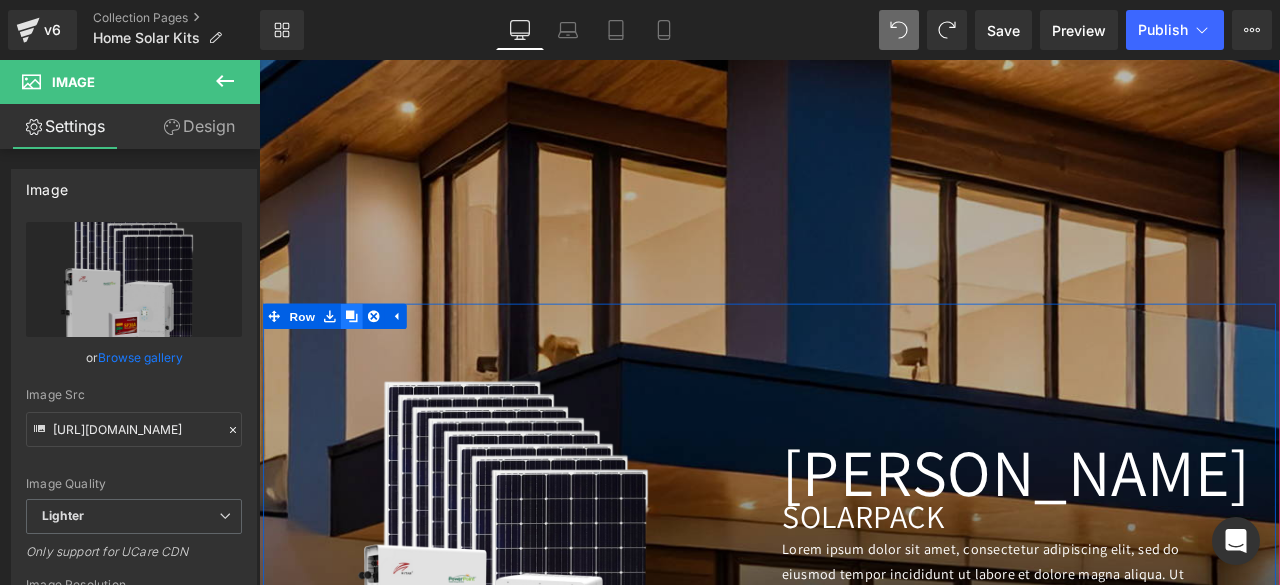 click 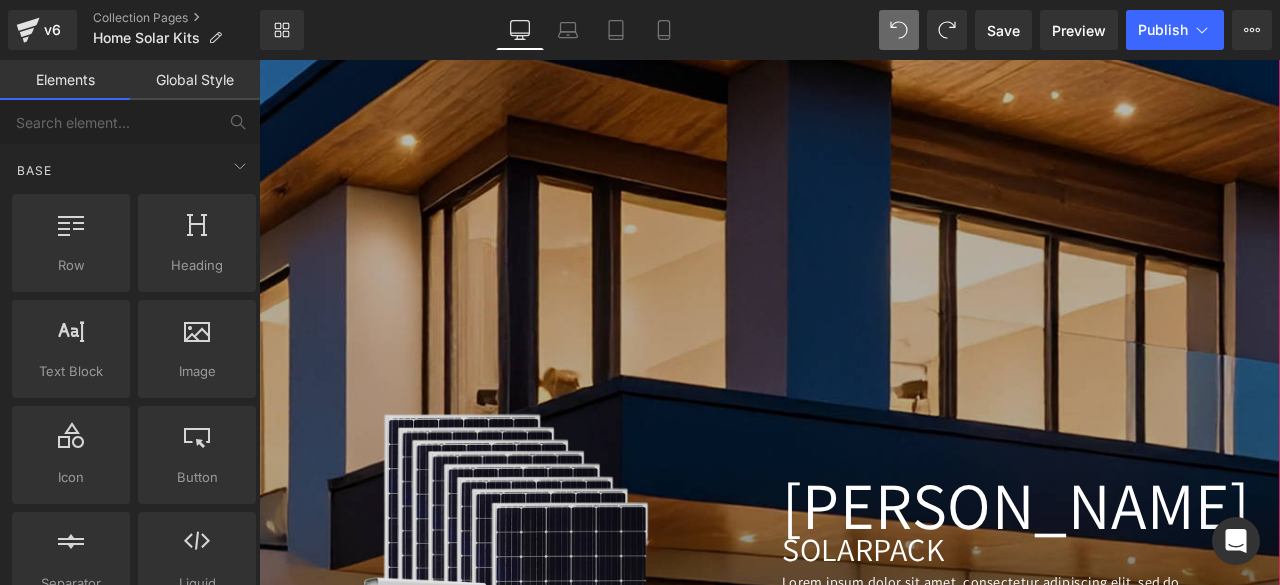 scroll, scrollTop: 634, scrollLeft: 0, axis: vertical 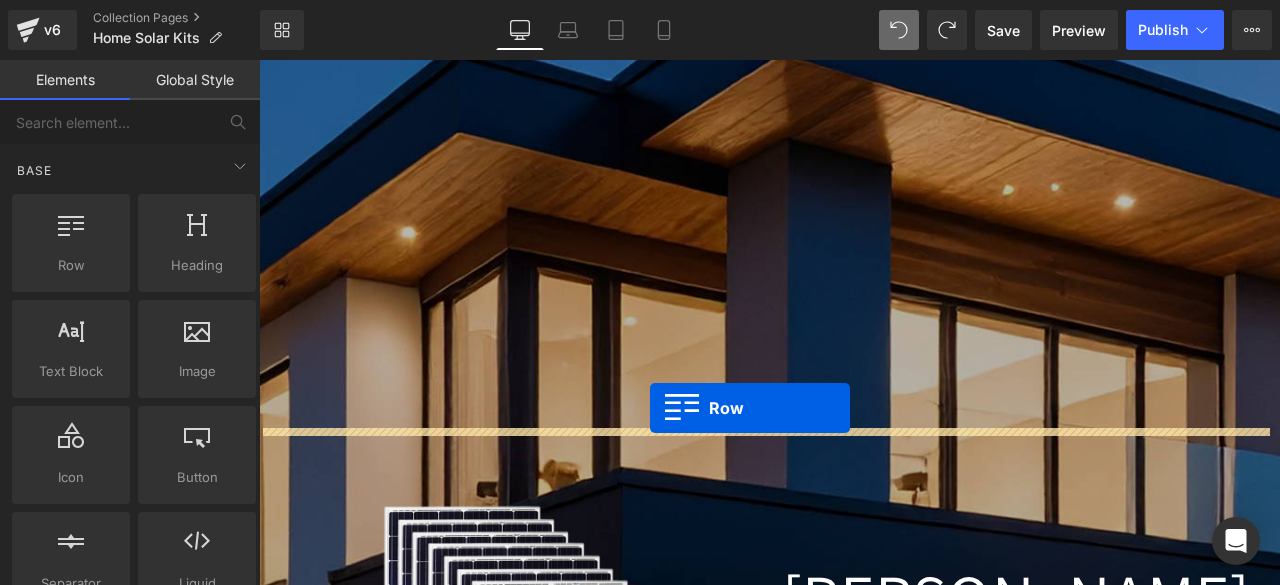 drag, startPoint x: 337, startPoint y: 317, endPoint x: 719, endPoint y: 472, distance: 412.24872 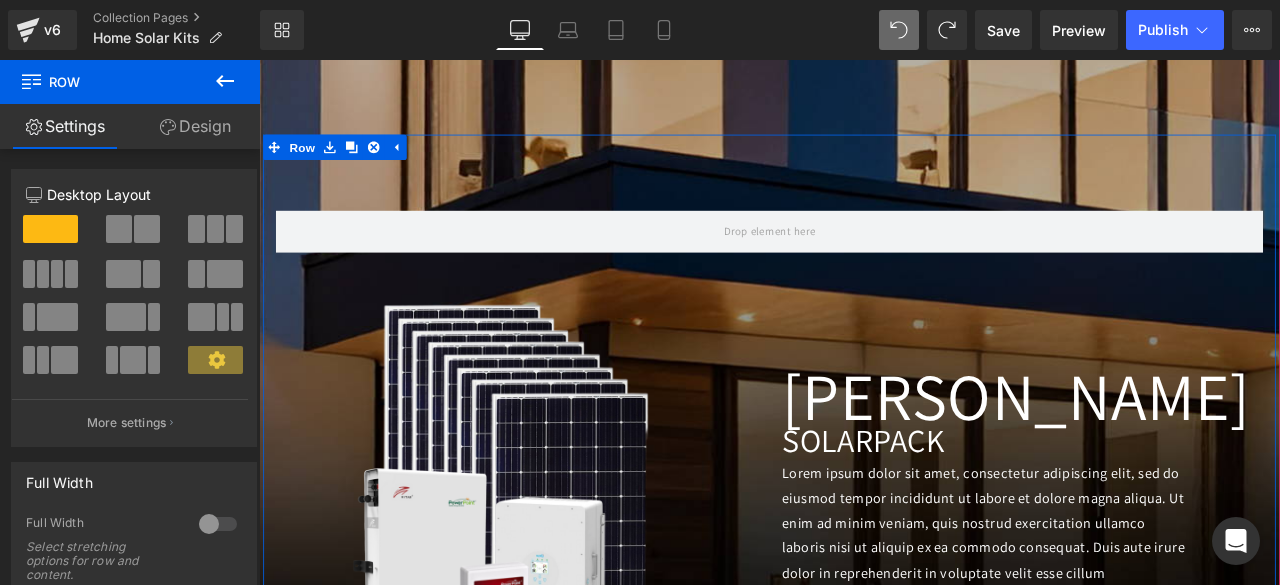 scroll, scrollTop: 1082, scrollLeft: 0, axis: vertical 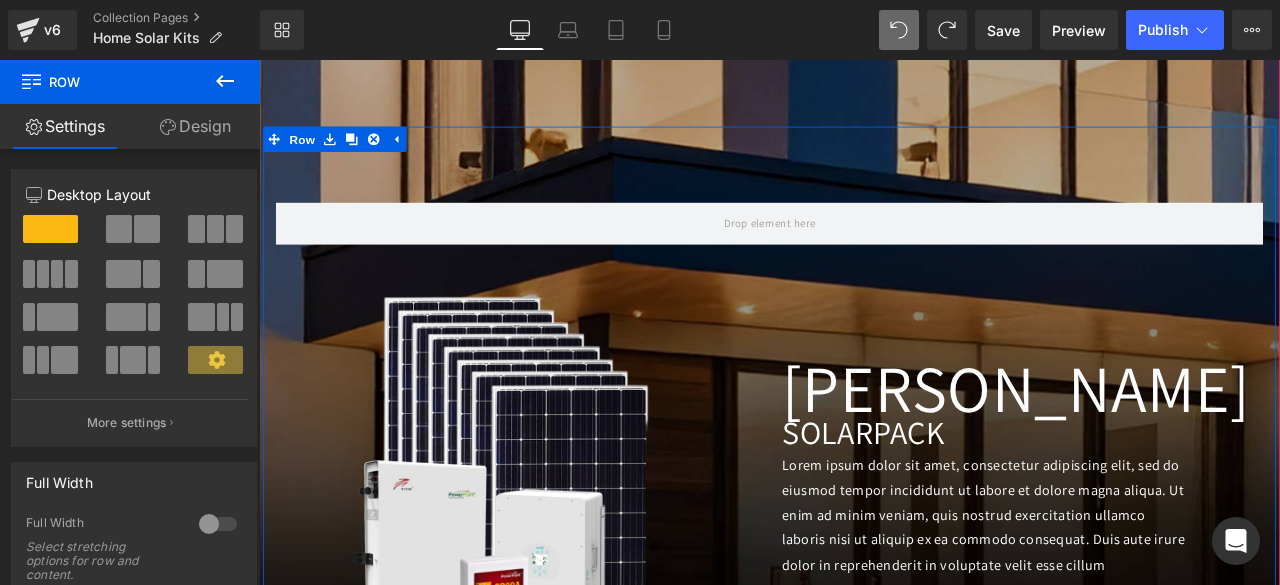 click on "Image
[GEOGRAPHIC_DATA]
Heading         SOLAR  PACK Heading
Lorem ipsum dolor sit amet, consectetur adipiscing elit, sed do eiusmod tempor incididunt ut labore et dolore magna aliqua. Ut enim ad minim veniam, quis nostrud exercitation ullamco laboris nisi ut aliquip ex ea commodo consequat. Duis aute irure dolor in reprehenderit in voluptate velit esse cillum
Text Block         90px
Row" at bounding box center [864, 499] 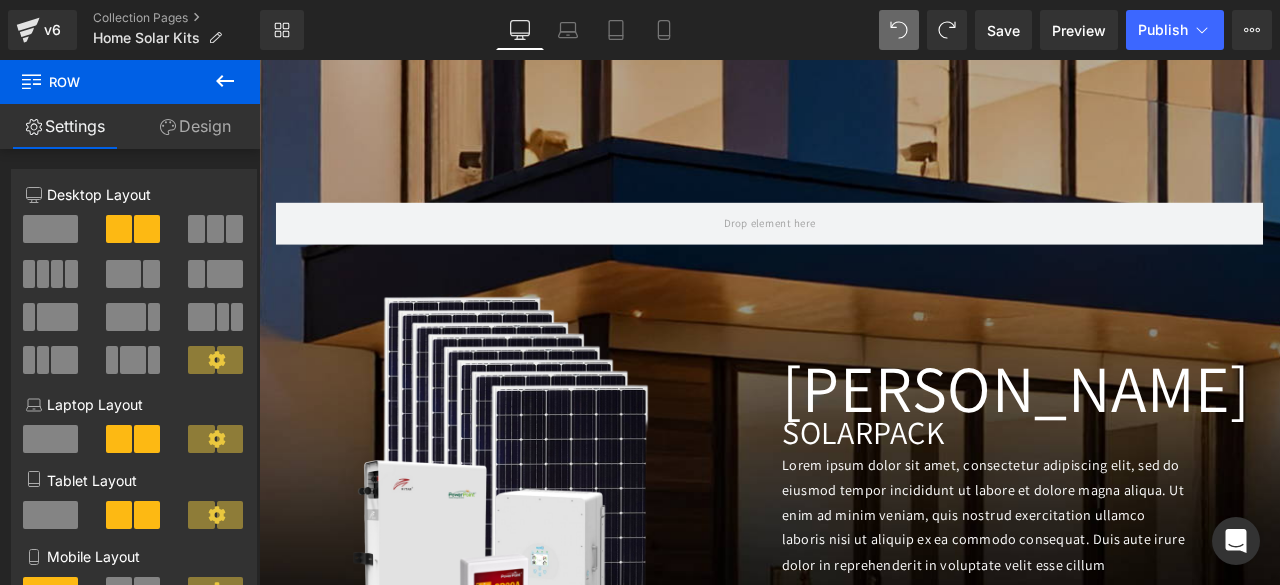 click 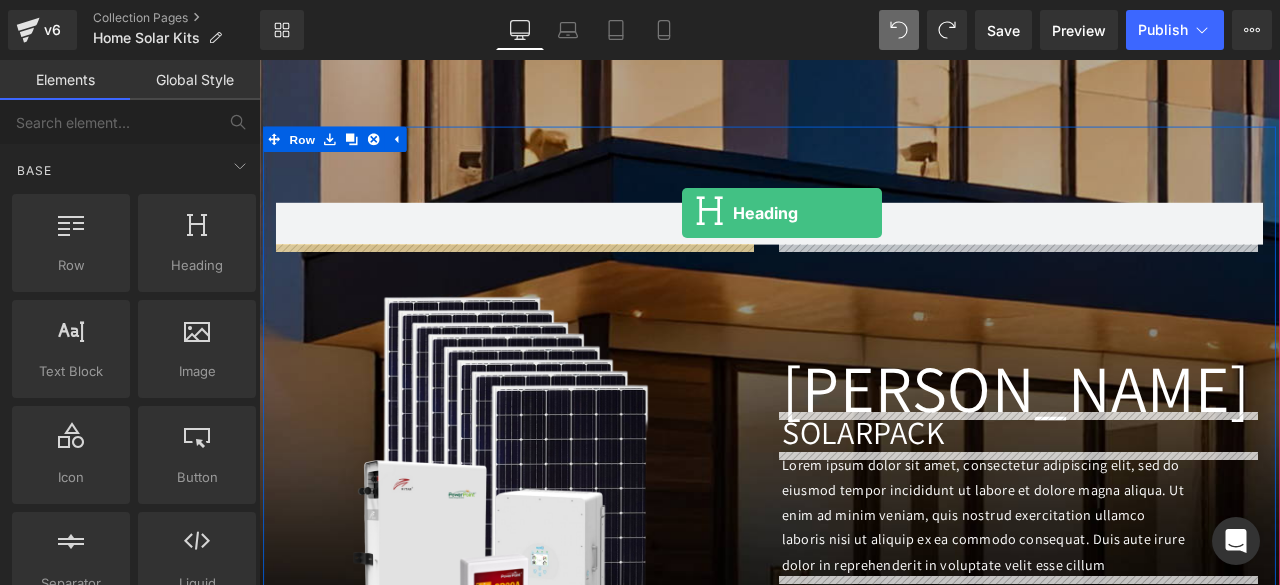 drag, startPoint x: 432, startPoint y: 295, endPoint x: 760, endPoint y: 241, distance: 332.4154 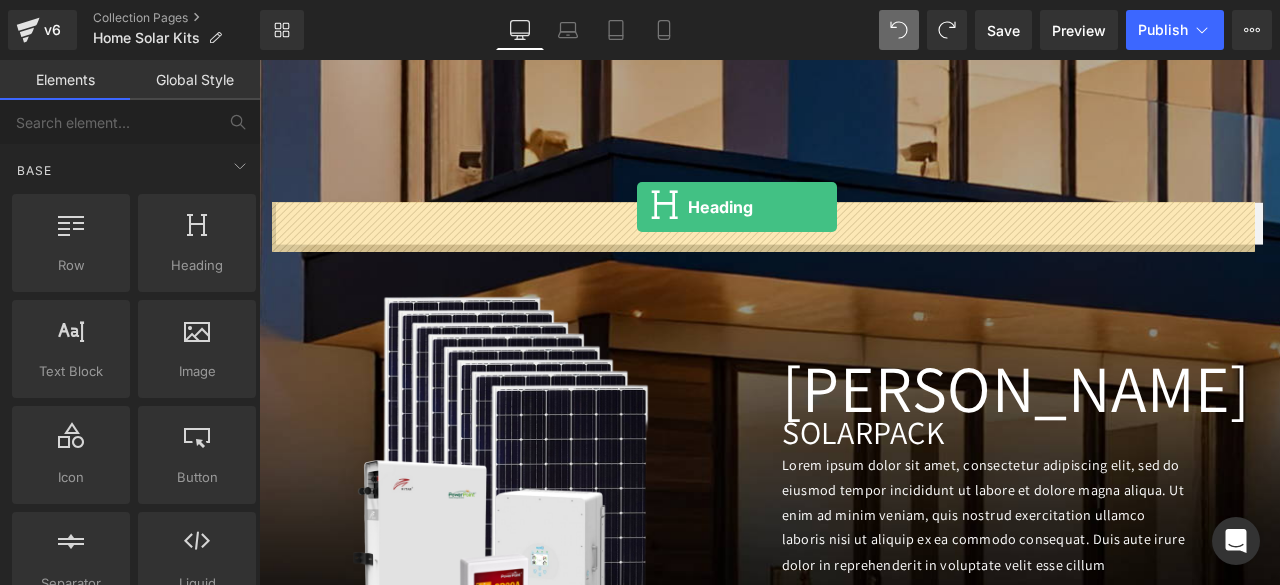 drag, startPoint x: 445, startPoint y: 299, endPoint x: 707, endPoint y: 234, distance: 269.9426 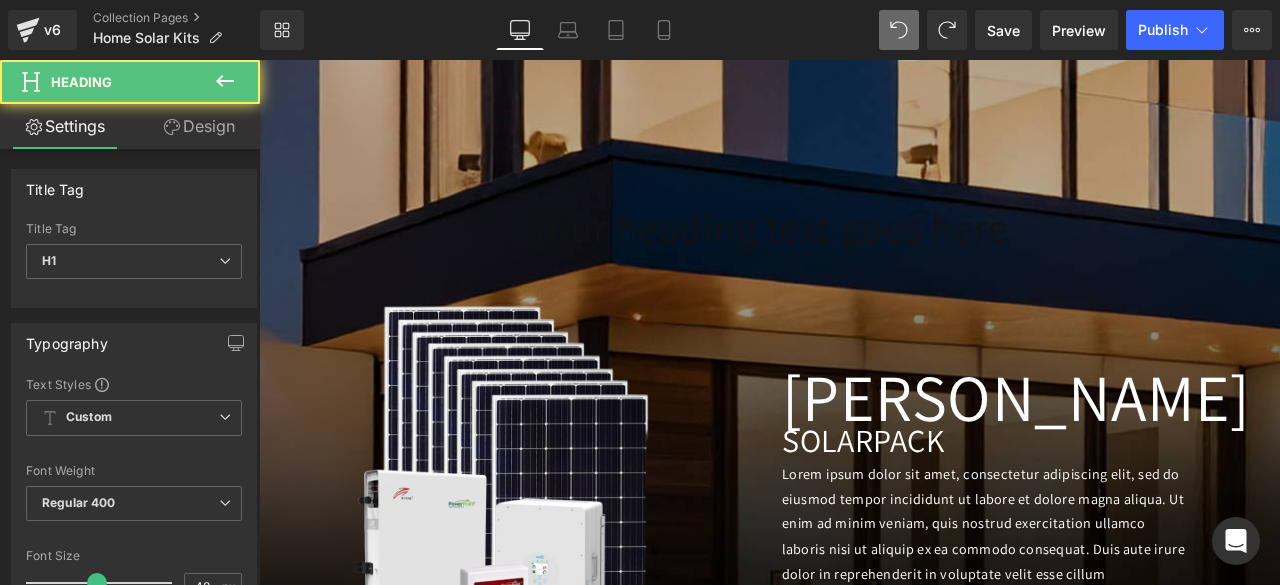 click on "Image
[GEOGRAPHIC_DATA]
Heading         SOLAR  PACK Heading
Lorem ipsum dolor sit amet, consectetur adipiscing elit, sed do eiusmod tempor incididunt ut labore et dolore magna aliqua. Ut enim ad minim veniam, quis nostrud exercitation ullamco laboris nisi ut aliquip ex ea commodo consequat. Duis aute irure dolor in reprehenderit in voluptate velit esse cillum
Text Block         90px
Row" at bounding box center [864, 510] 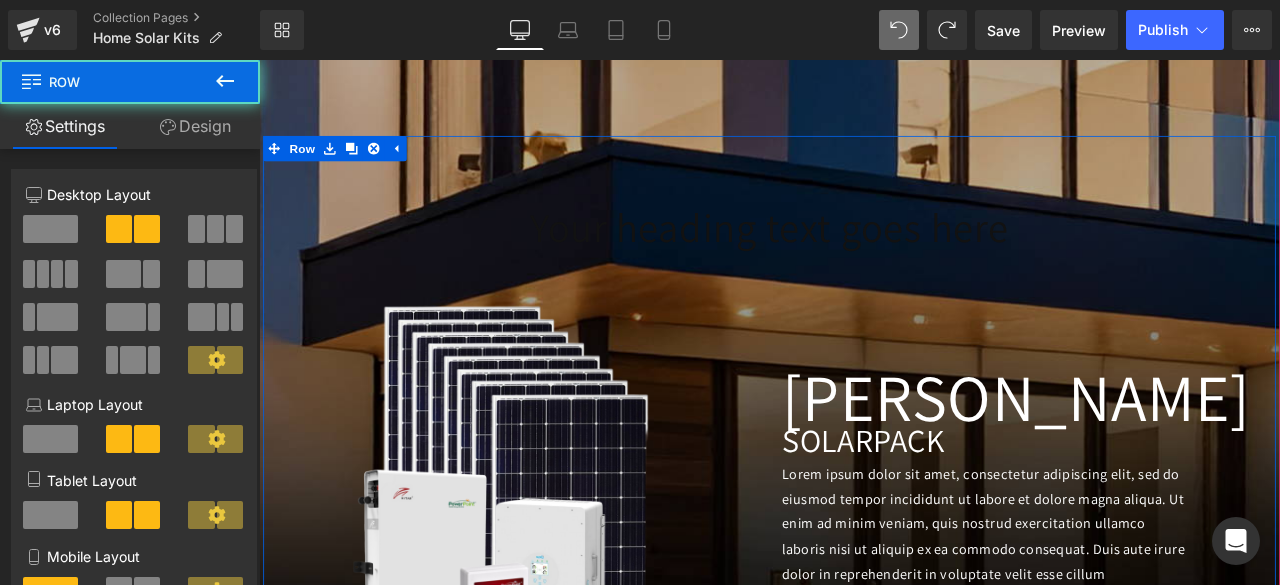 click on "Image
[GEOGRAPHIC_DATA]
Heading         SOLAR  PACK Heading
Lorem ipsum dolor sit amet, consectetur adipiscing elit, sed do eiusmod tempor incididunt ut labore et dolore magna aliqua. Ut enim ad minim veniam, quis nostrud exercitation ullamco laboris nisi ut aliquip ex ea commodo consequat. Duis aute irure dolor in reprehenderit in voluptate velit esse cillum
Text Block         90px
Row" at bounding box center (864, 510) 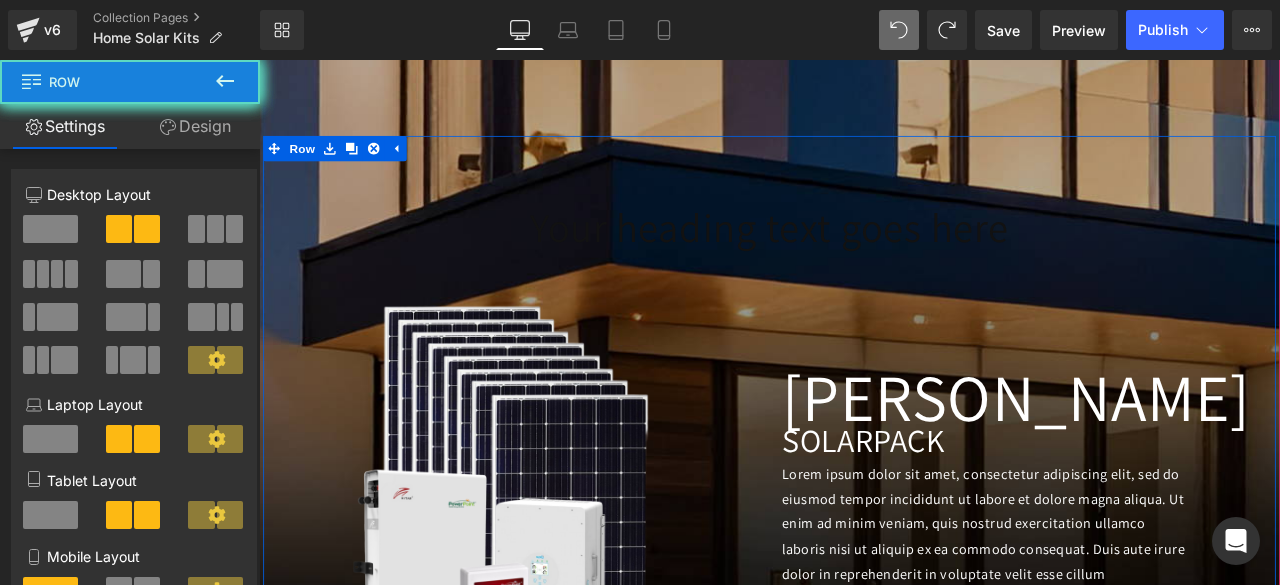 click on "Image
[GEOGRAPHIC_DATA]
Heading         SOLAR  PACK Heading
Lorem ipsum dolor sit amet, consectetur adipiscing elit, sed do eiusmod tempor incididunt ut labore et dolore magna aliqua. Ut enim ad minim veniam, quis nostrud exercitation ullamco laboris nisi ut aliquip ex ea commodo consequat. Duis aute irure dolor in reprehenderit in voluptate velit esse cillum
Text Block         90px
Row" at bounding box center (864, 510) 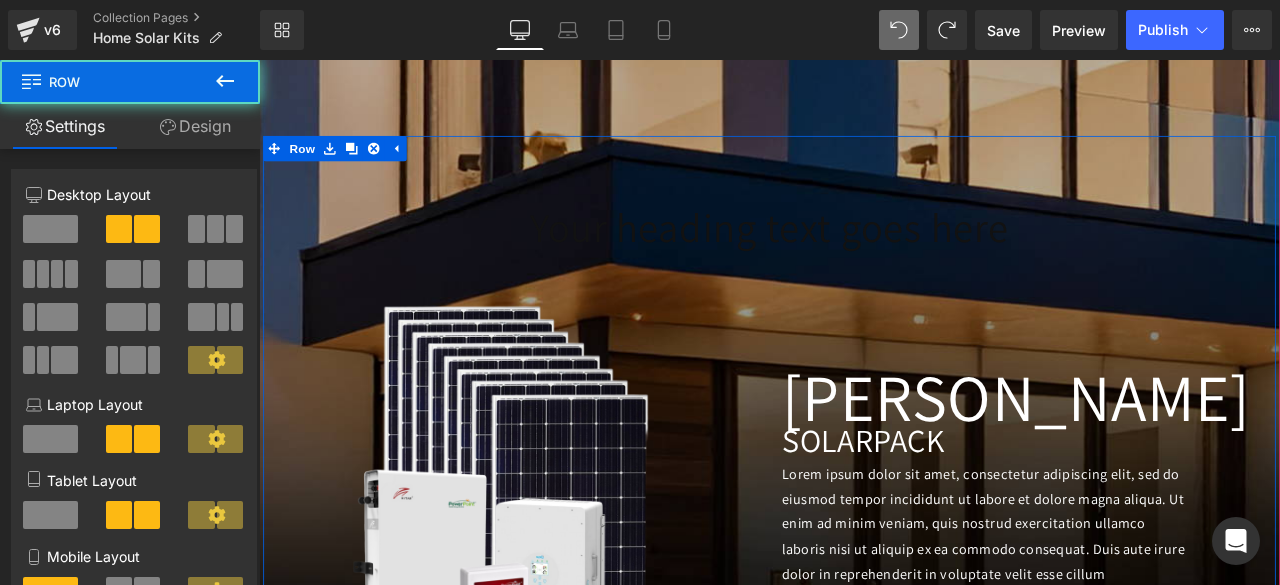 click on "Image
[GEOGRAPHIC_DATA]
Heading         SOLAR  PACK Heading
Lorem ipsum dolor sit amet, consectetur adipiscing elit, sed do eiusmod tempor incididunt ut labore et dolore magna aliqua. Ut enim ad minim veniam, quis nostrud exercitation ullamco laboris nisi ut aliquip ex ea commodo consequat. Duis aute irure dolor in reprehenderit in voluptate velit esse cillum
Text Block         90px
Row" at bounding box center (864, 510) 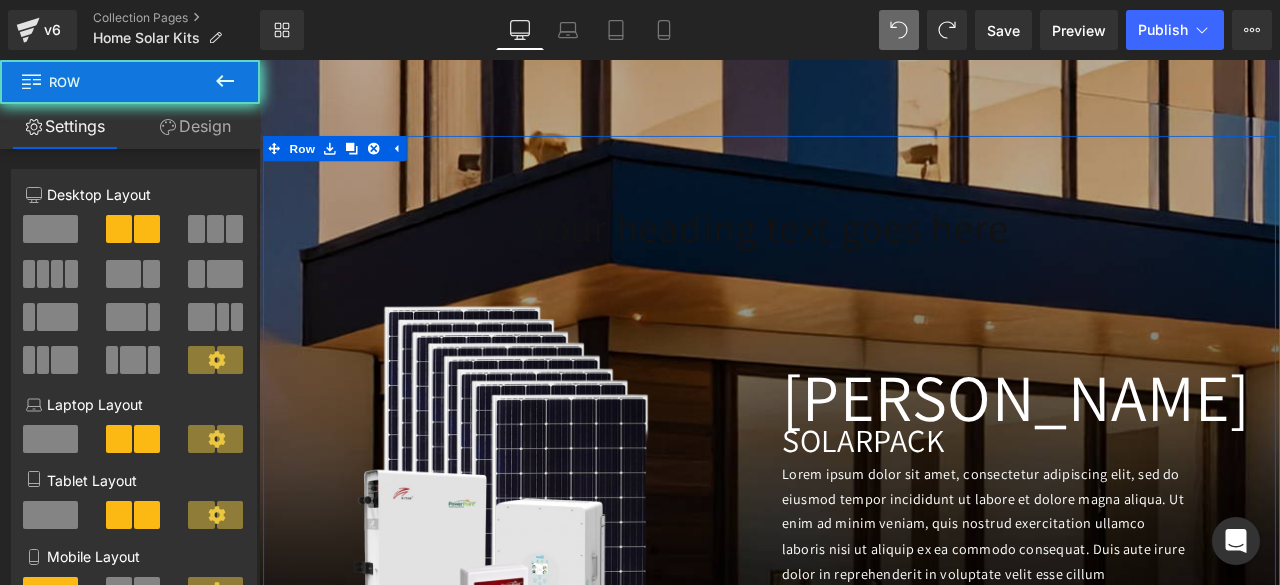 click on "Image
[GEOGRAPHIC_DATA]
Heading         SOLAR  PACK Heading
Lorem ipsum dolor sit amet, consectetur adipiscing elit, sed do eiusmod tempor incididunt ut labore et dolore magna aliqua. Ut enim ad minim veniam, quis nostrud exercitation ullamco laboris nisi ut aliquip ex ea commodo consequat. Duis aute irure dolor in reprehenderit in voluptate velit esse cillum
Text Block         90px
Row" at bounding box center (864, 510) 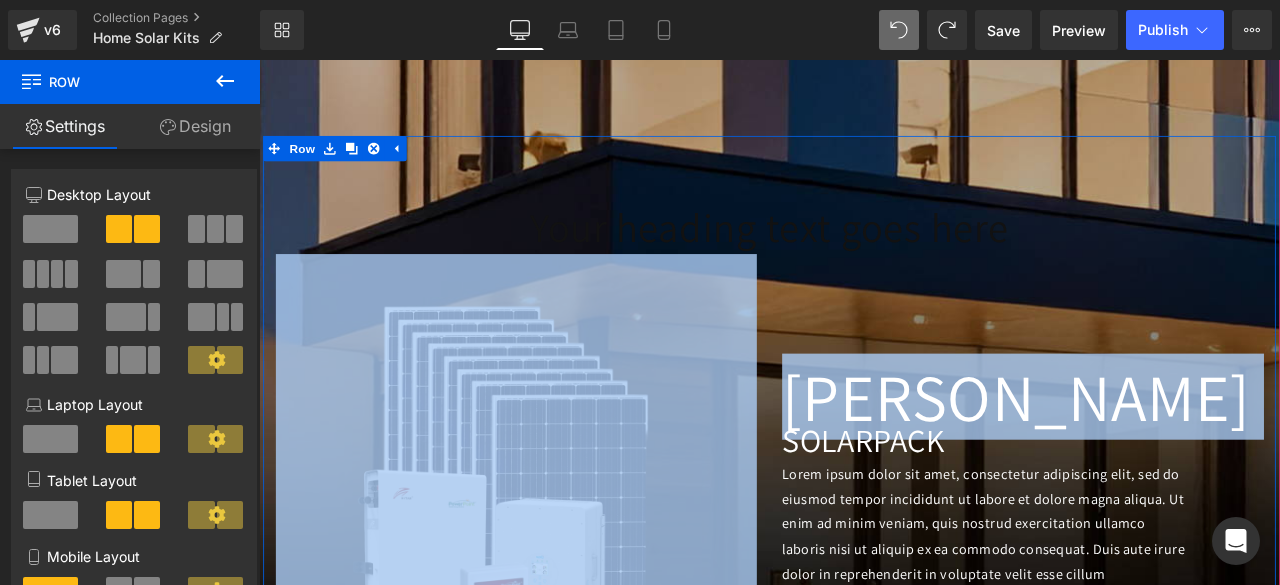 drag, startPoint x: 1156, startPoint y: 264, endPoint x: 611, endPoint y: 246, distance: 545.2972 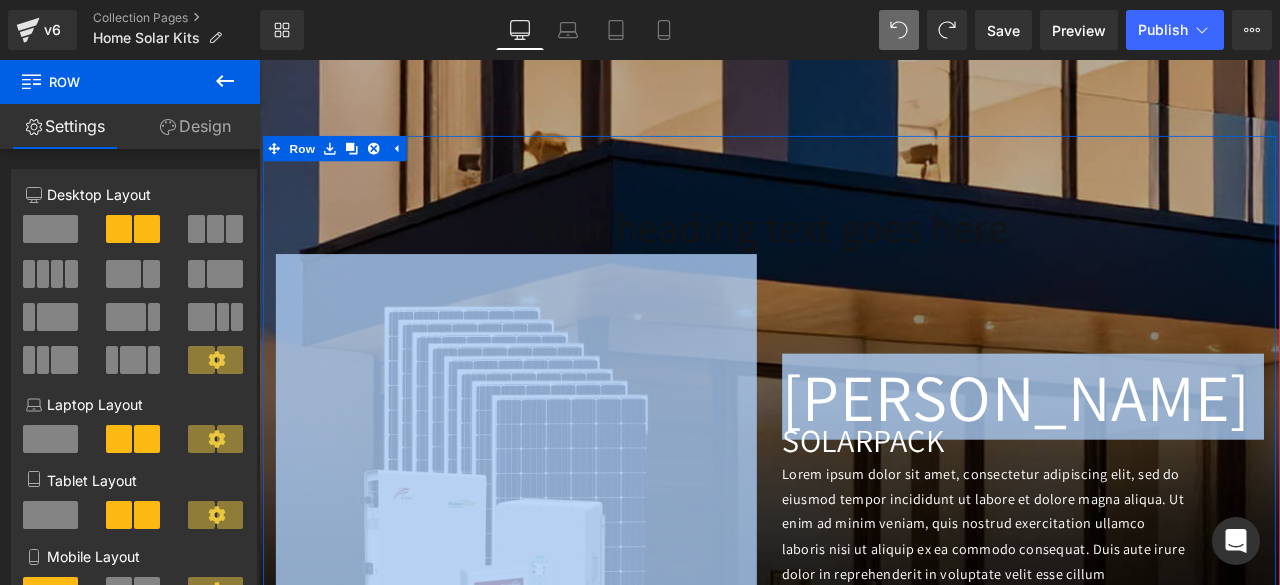 click on "Image
[GEOGRAPHIC_DATA]
Heading         SOLAR  PACK Heading
Lorem ipsum dolor sit amet, consectetur adipiscing elit, sed do eiusmod tempor incididunt ut labore et dolore magna aliqua. Ut enim ad minim veniam, quis nostrud exercitation ullamco laboris nisi ut aliquip ex ea commodo consequat. Duis aute irure dolor in reprehenderit in voluptate velit esse cillum
Text Block         90px
Row" at bounding box center [864, 510] 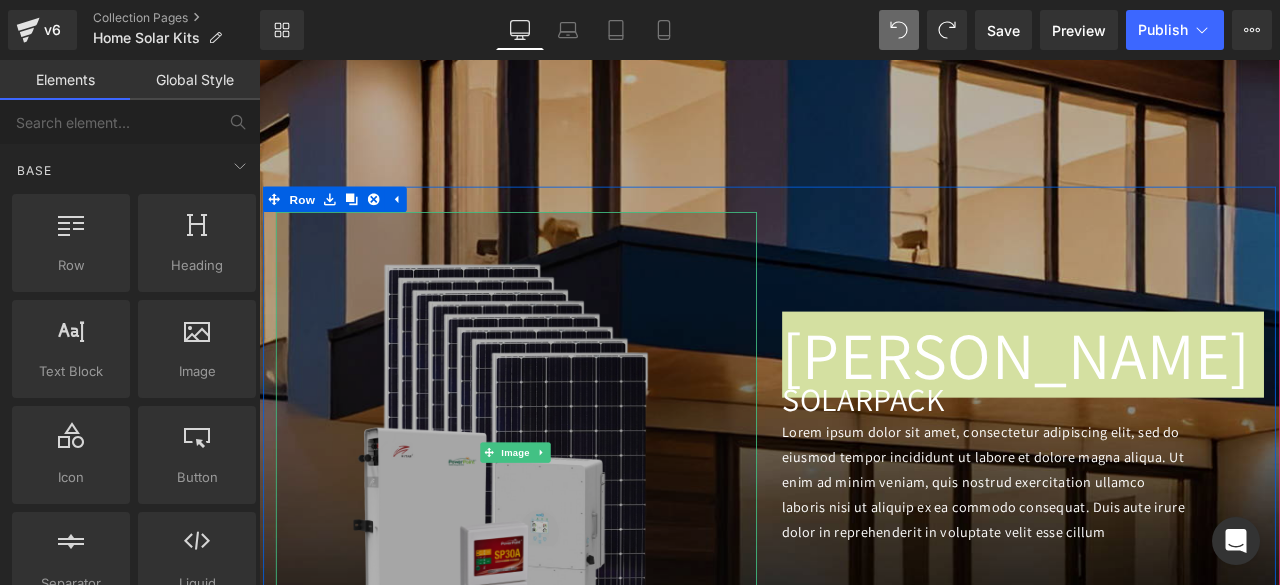 scroll, scrollTop: 919, scrollLeft: 0, axis: vertical 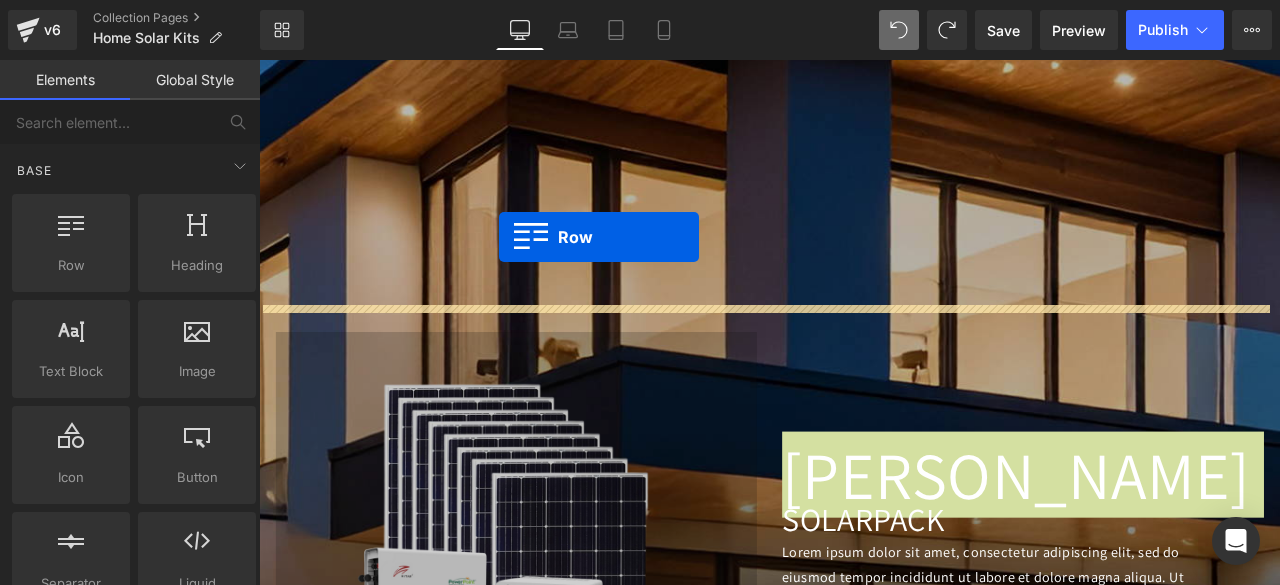 drag, startPoint x: 305, startPoint y: 316, endPoint x: 543, endPoint y: 269, distance: 242.59637 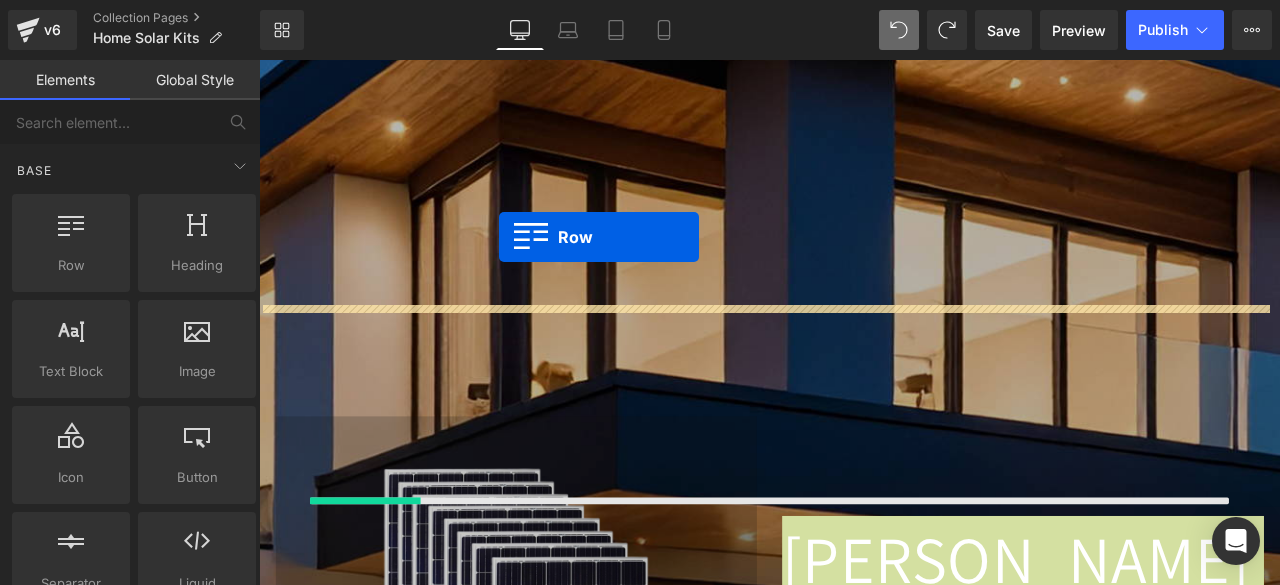 scroll, scrollTop: 879, scrollLeft: 0, axis: vertical 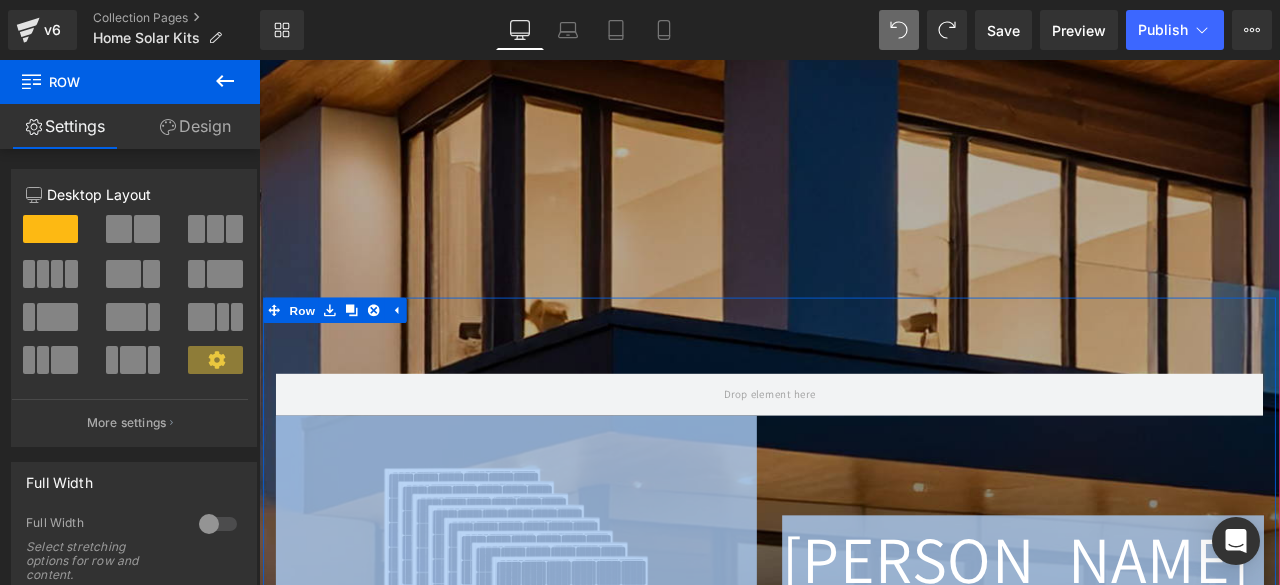 click on "Image
[GEOGRAPHIC_DATA]
Heading         SOLAR  PACK Heading
Lorem ipsum dolor sit amet, consectetur adipiscing elit, sed do eiusmod tempor incididunt ut labore et dolore magna aliqua. Ut enim ad minim veniam, quis nostrud exercitation ullamco laboris nisi ut aliquip ex ea commodo consequat. Duis aute irure dolor in reprehenderit in voluptate velit esse cillum
Text Block         90px
Row" at bounding box center (864, 702) 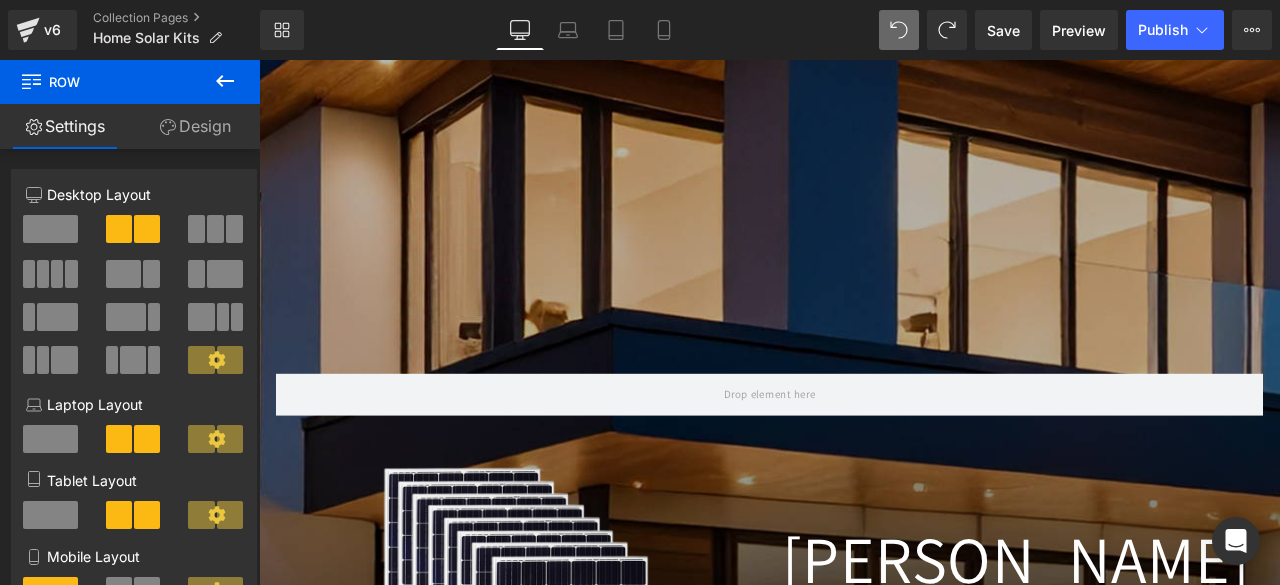 click 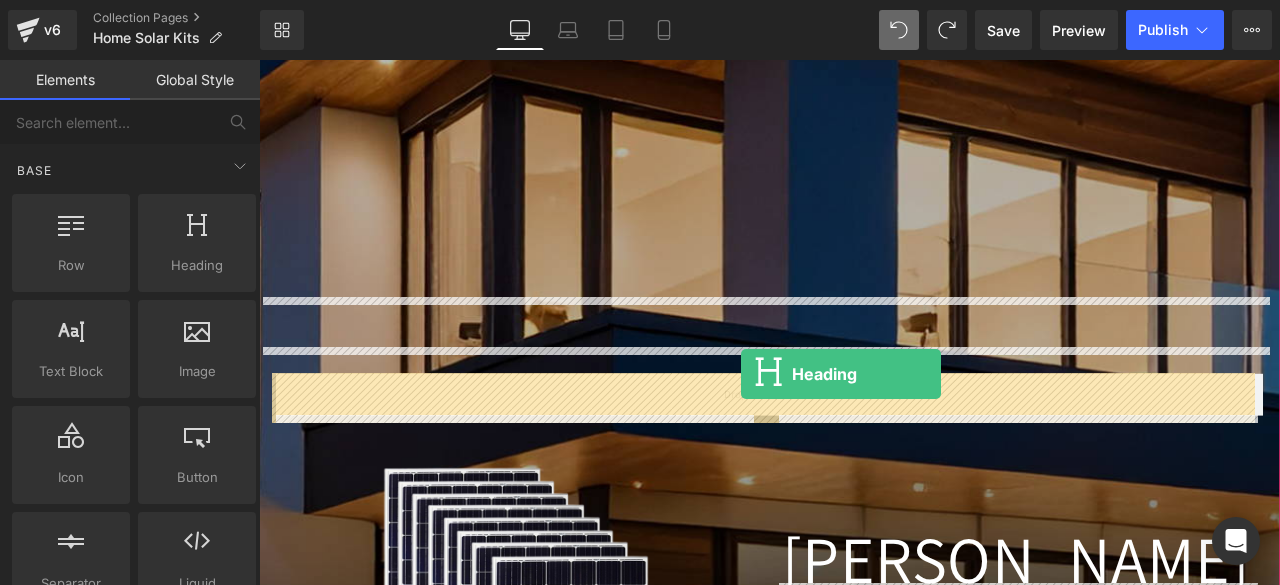 drag, startPoint x: 407, startPoint y: 311, endPoint x: 830, endPoint y: 431, distance: 439.69193 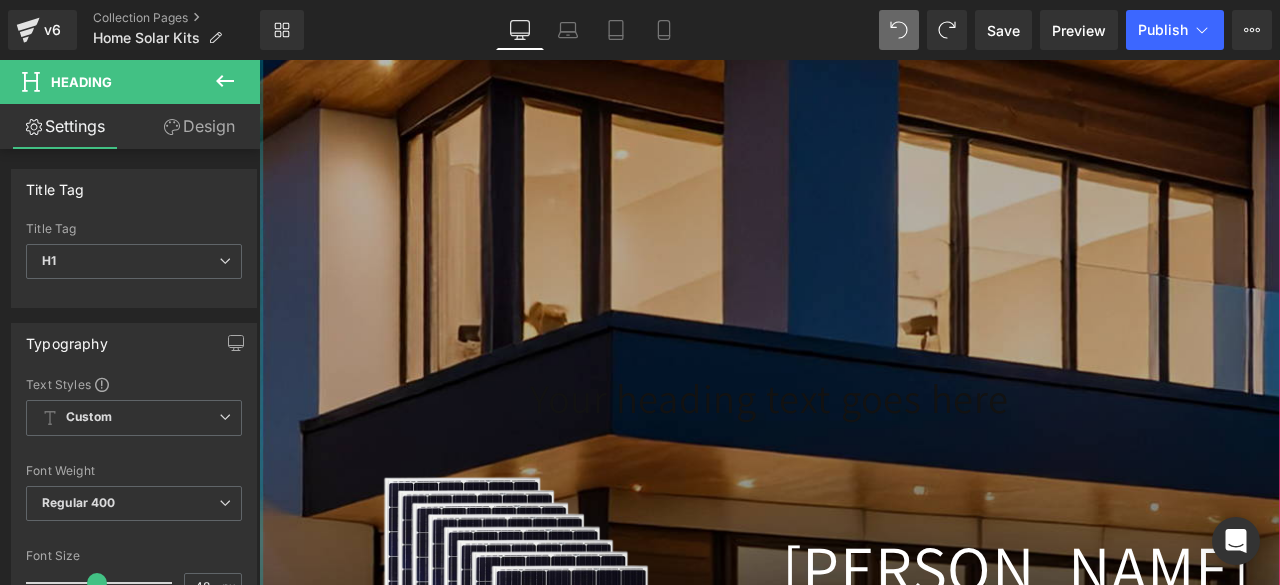 click on "Design" at bounding box center (199, 126) 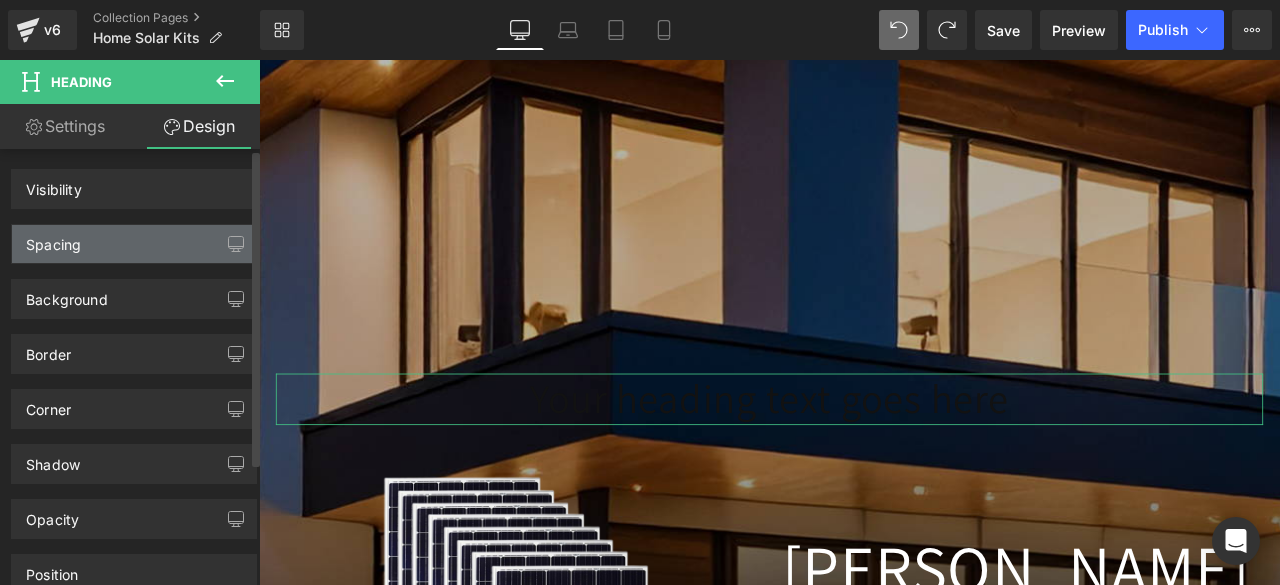 click on "Spacing" at bounding box center [53, 239] 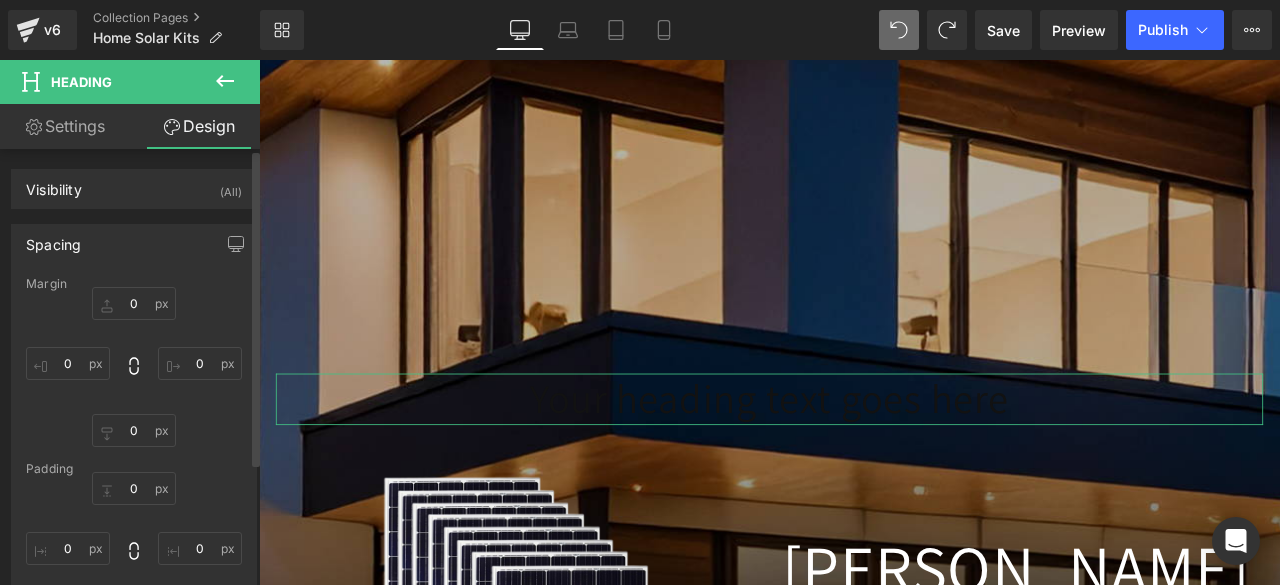type on "0" 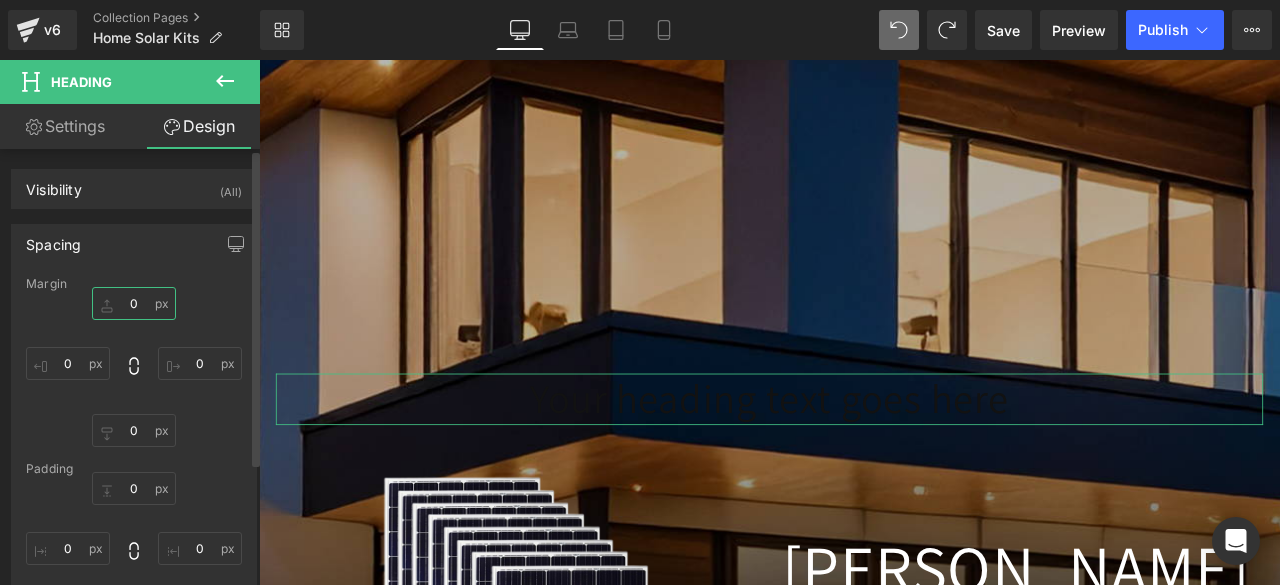 click on "0" at bounding box center [134, 303] 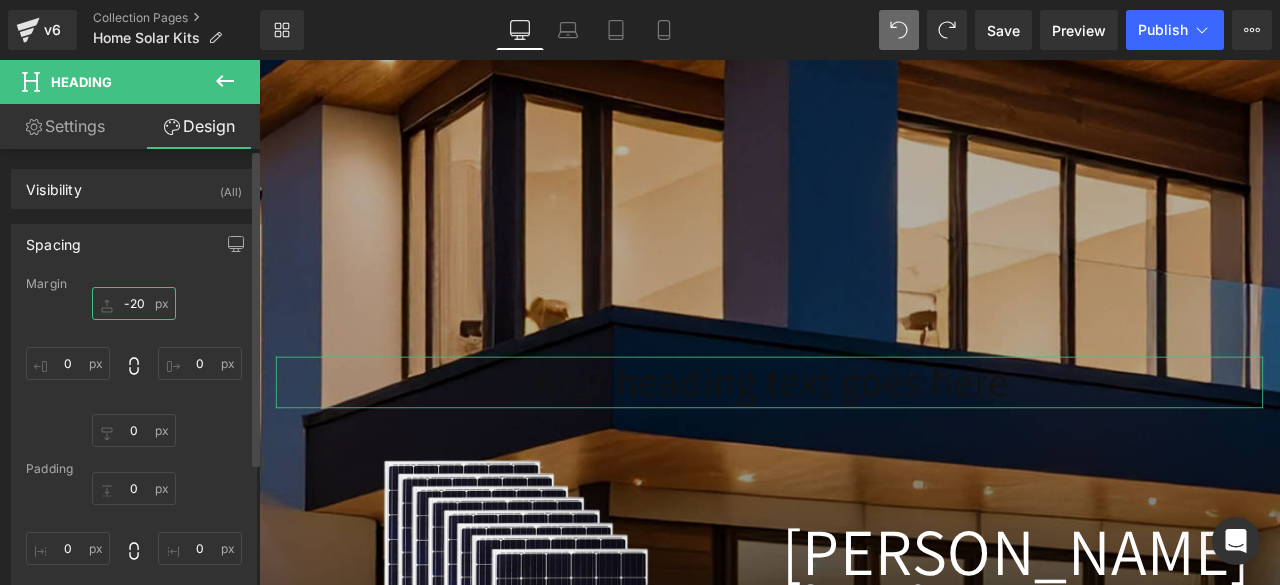 type on "-200" 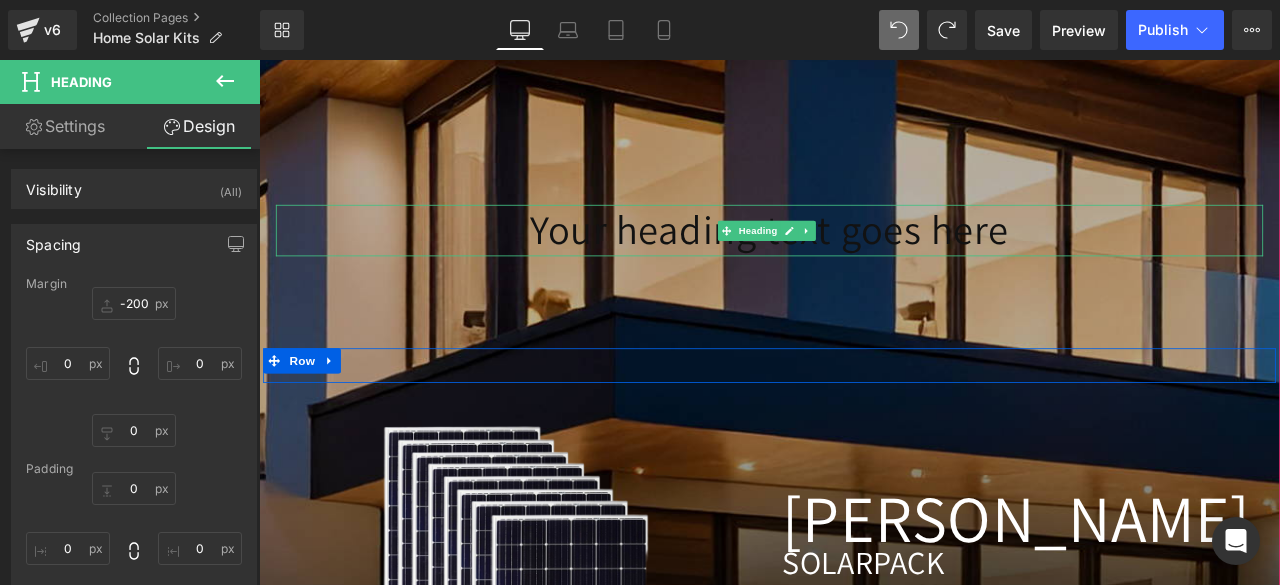 click on "Your heading text goes here" at bounding box center (864, 262) 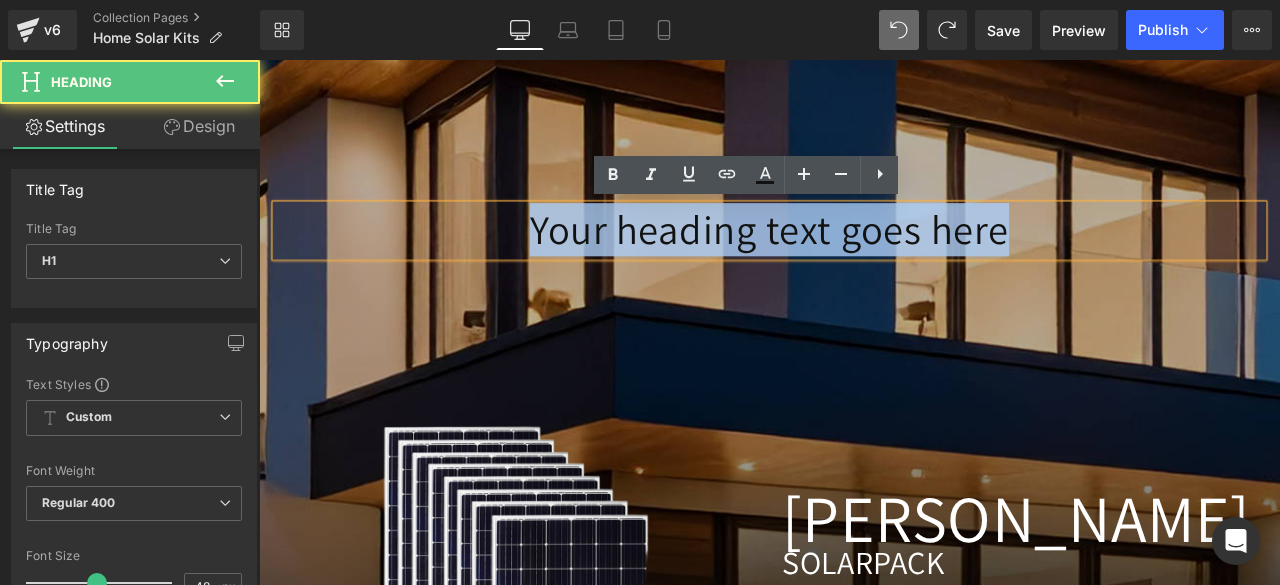 drag, startPoint x: 1148, startPoint y: 265, endPoint x: 474, endPoint y: 268, distance: 674.00665 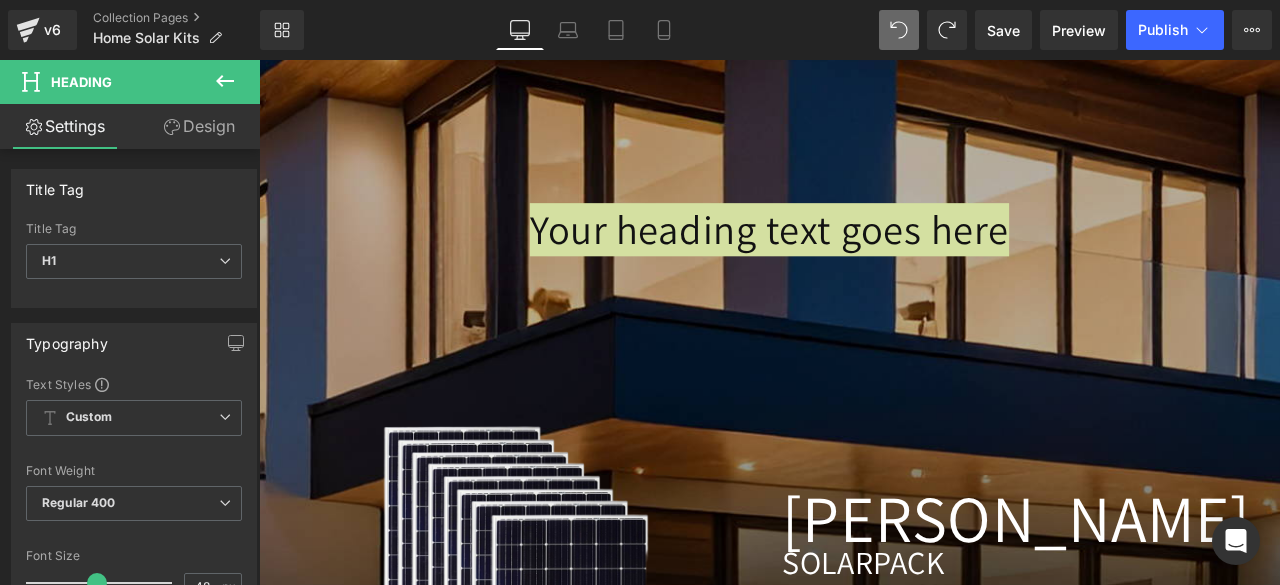 click on "Design" at bounding box center [199, 126] 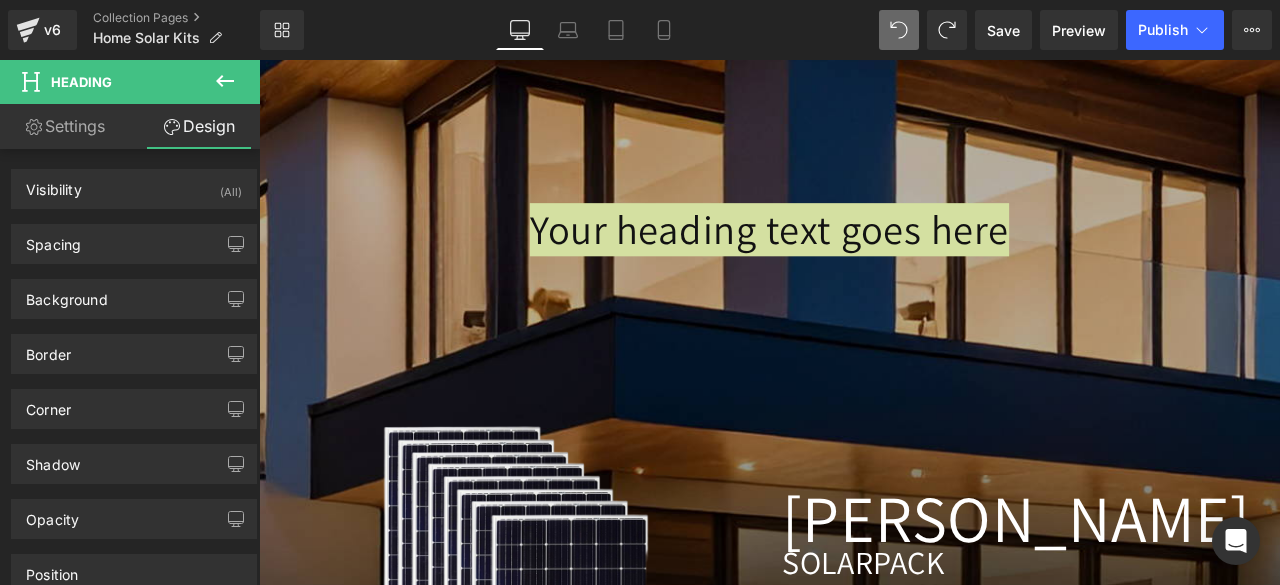 click on "Settings" at bounding box center (65, 126) 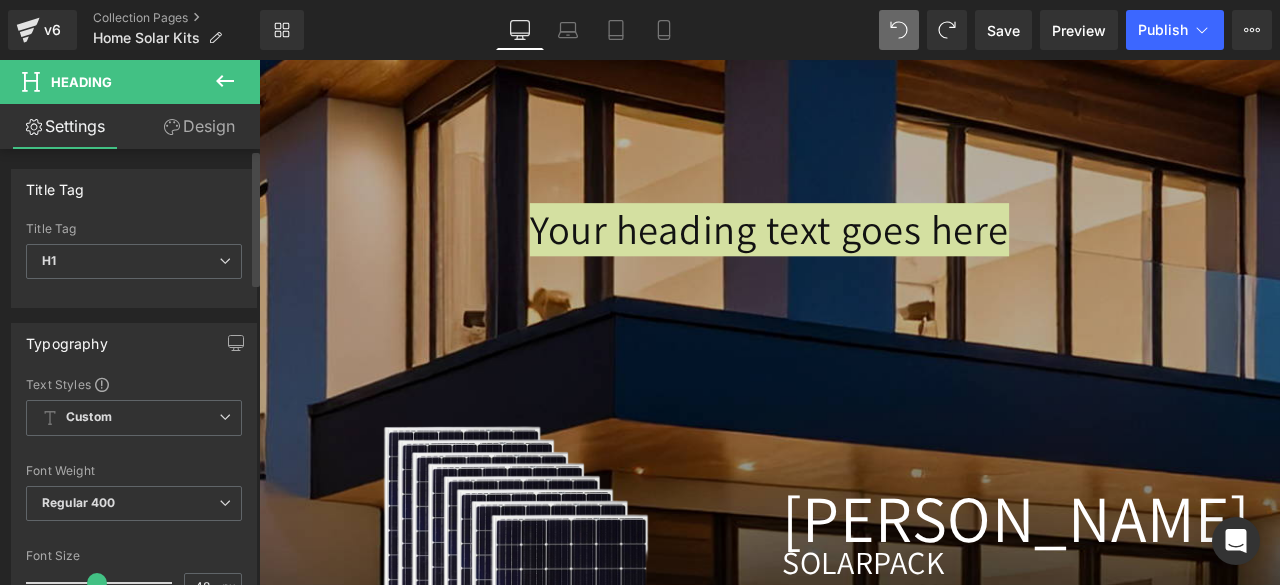 type on "100" 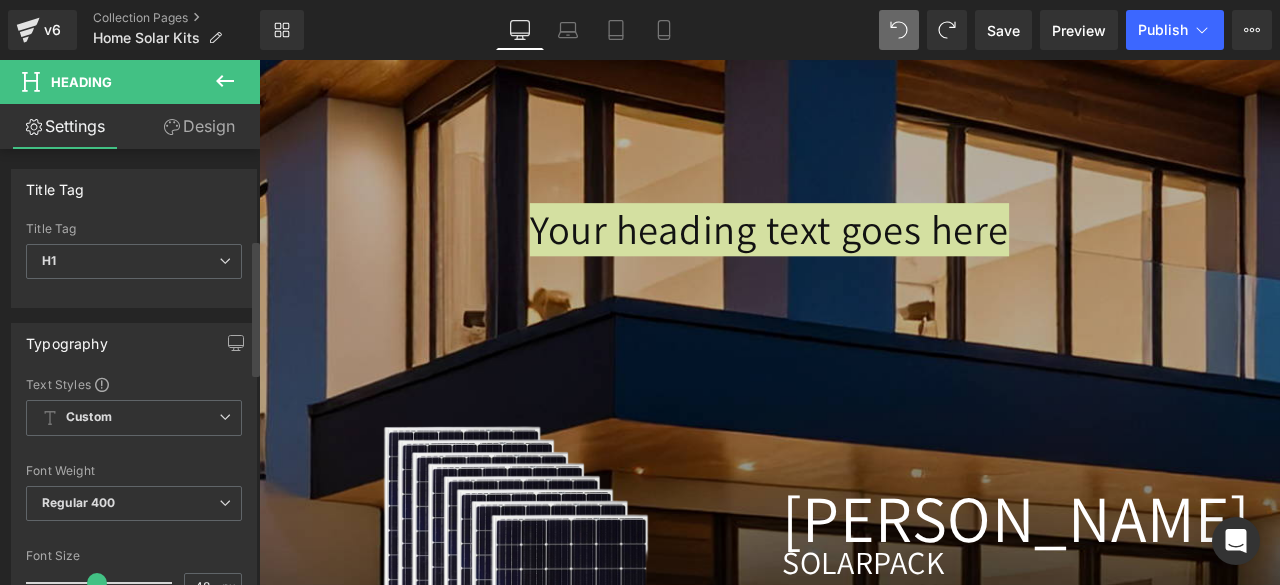 click on "#121212" at bounding box center [98, 793] 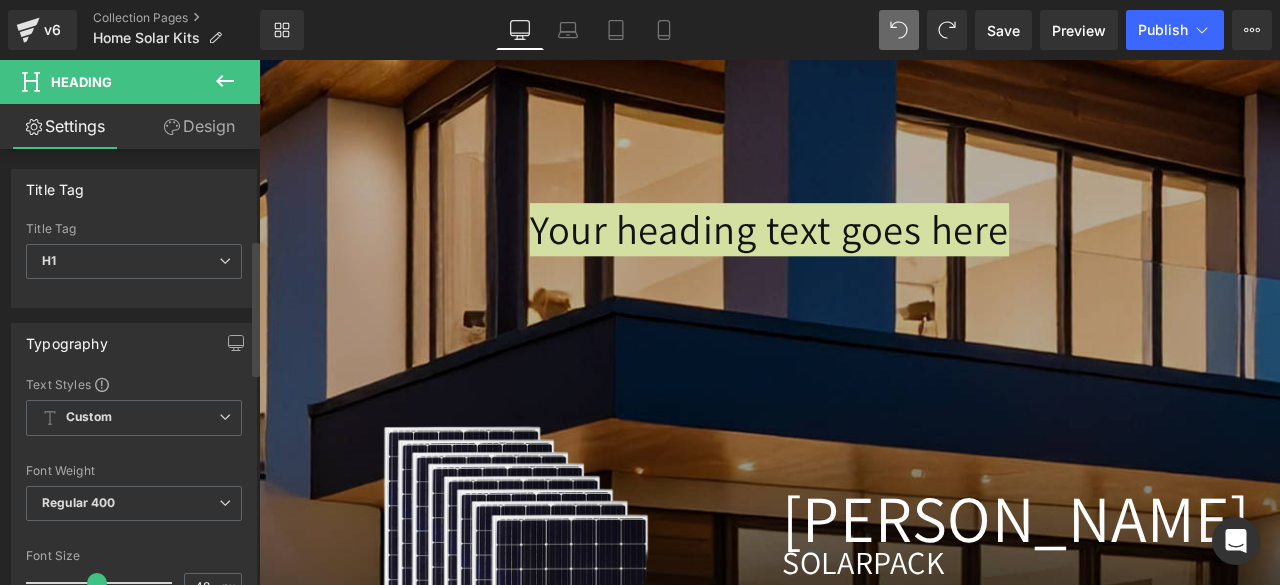 drag, startPoint x: 134, startPoint y: 495, endPoint x: 70, endPoint y: 500, distance: 64.195015 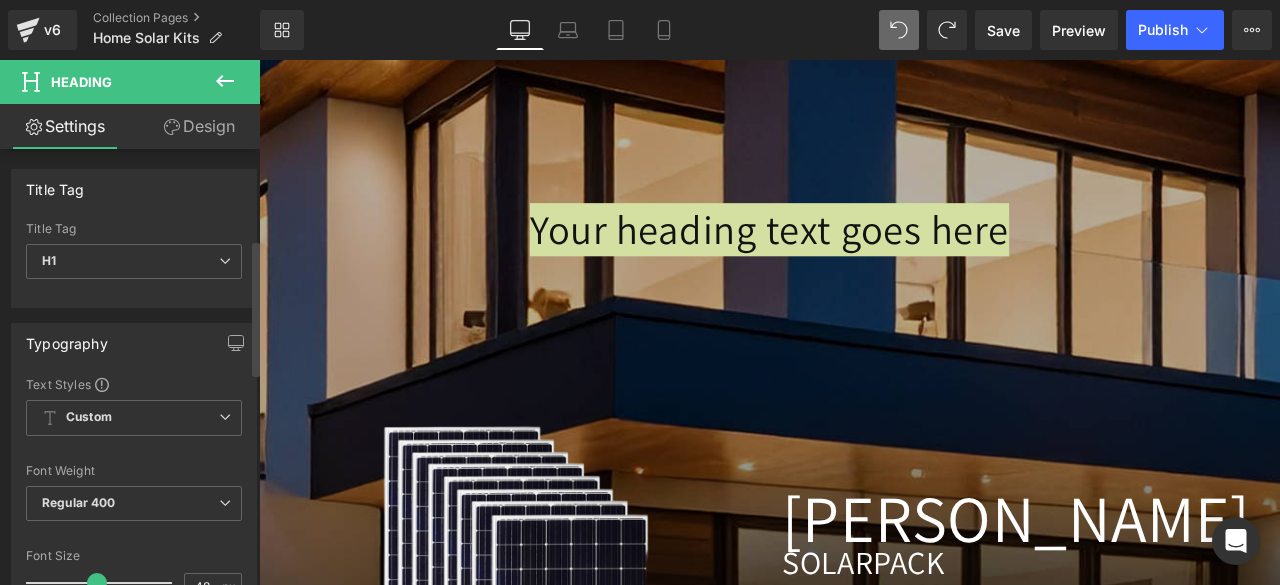 click on "#121212" at bounding box center (112, 793) 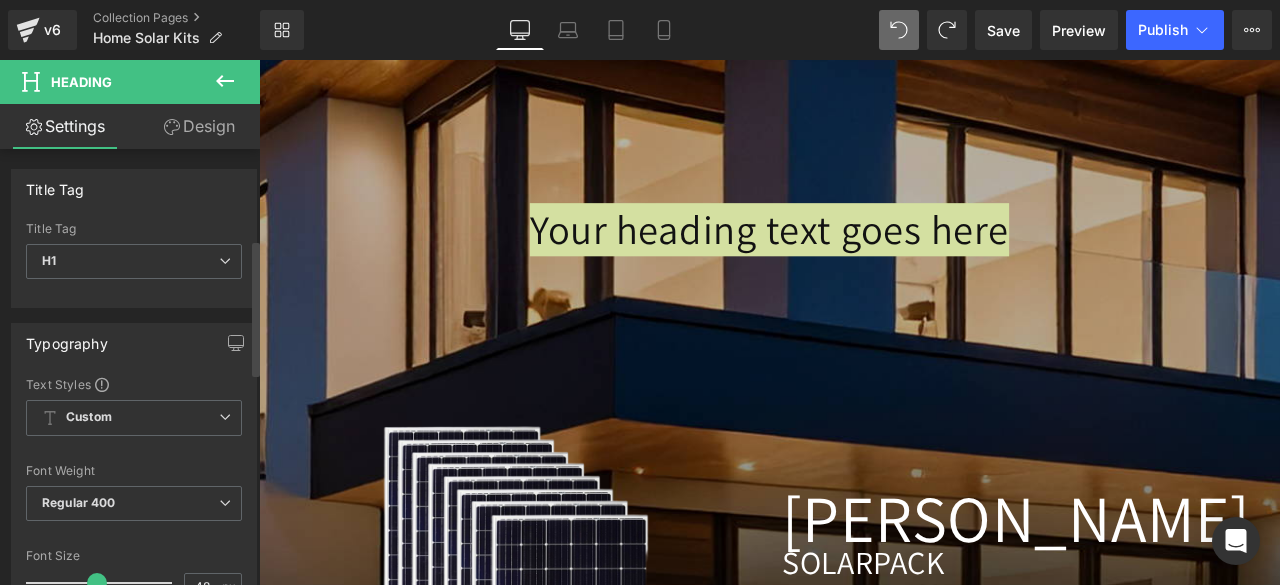 type on "#fff" 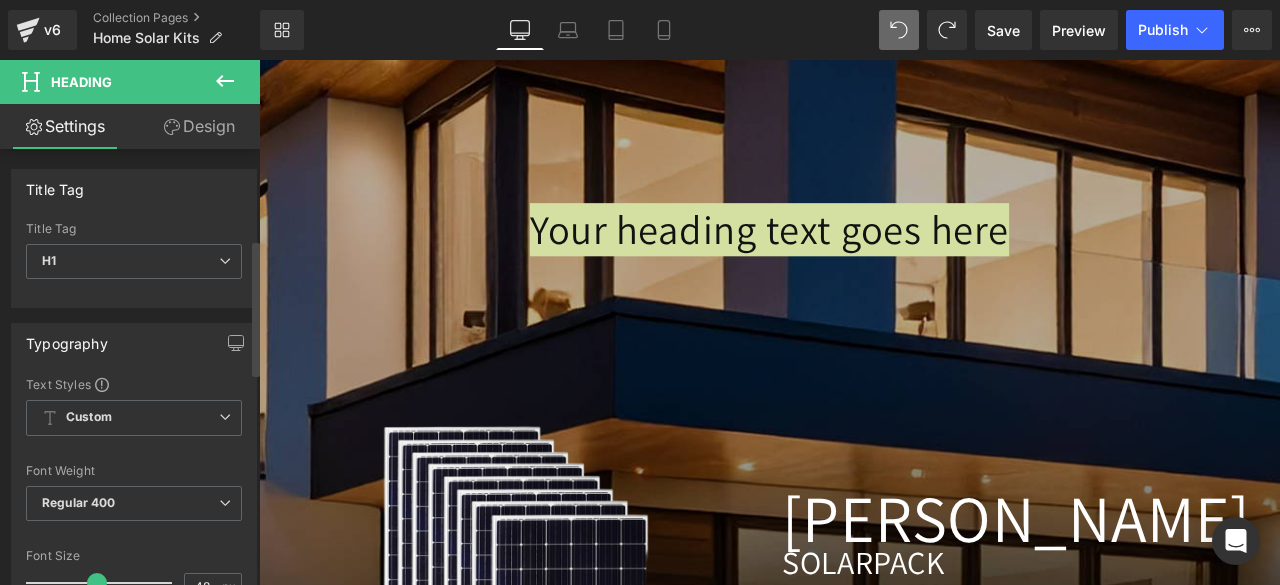 type on "#fffff" 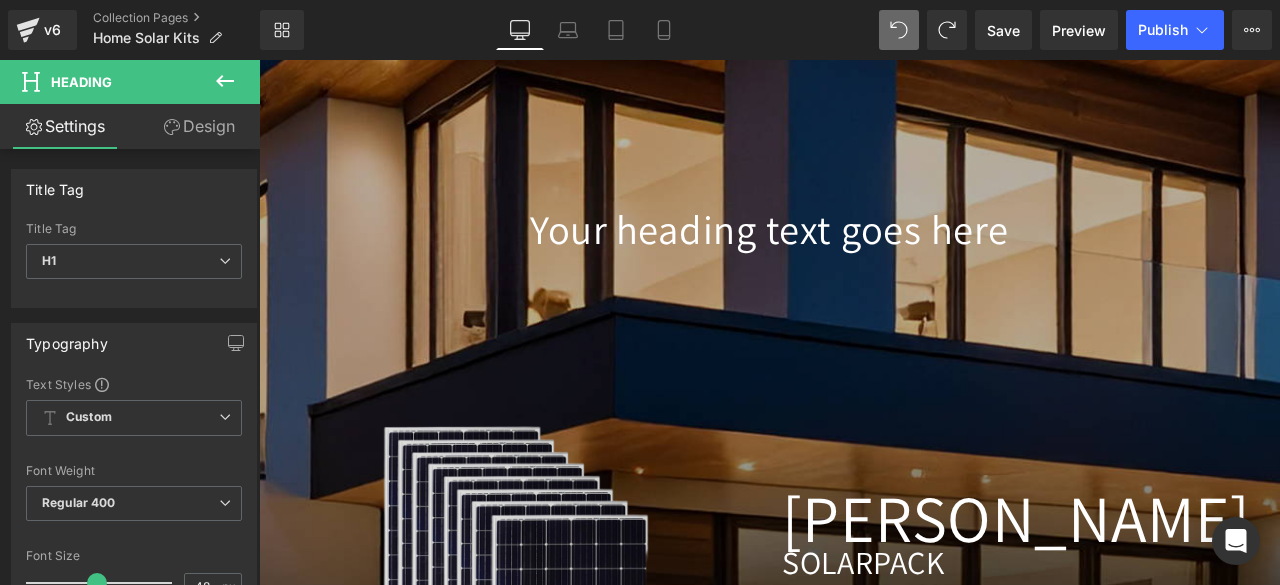 type on "100" 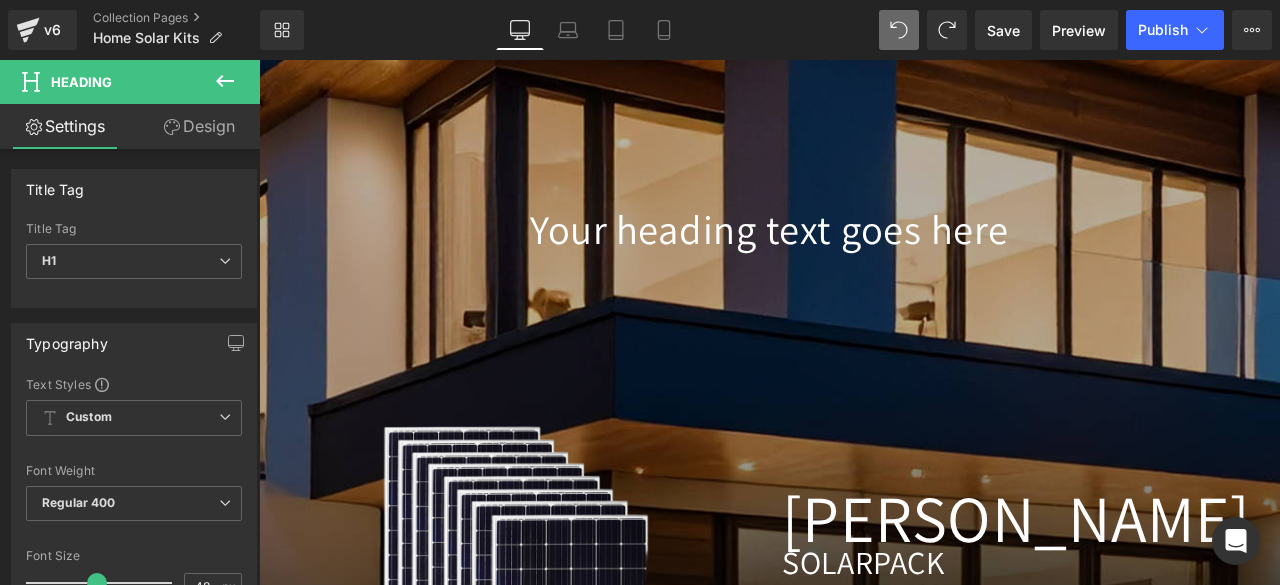 type on "#ffffff" 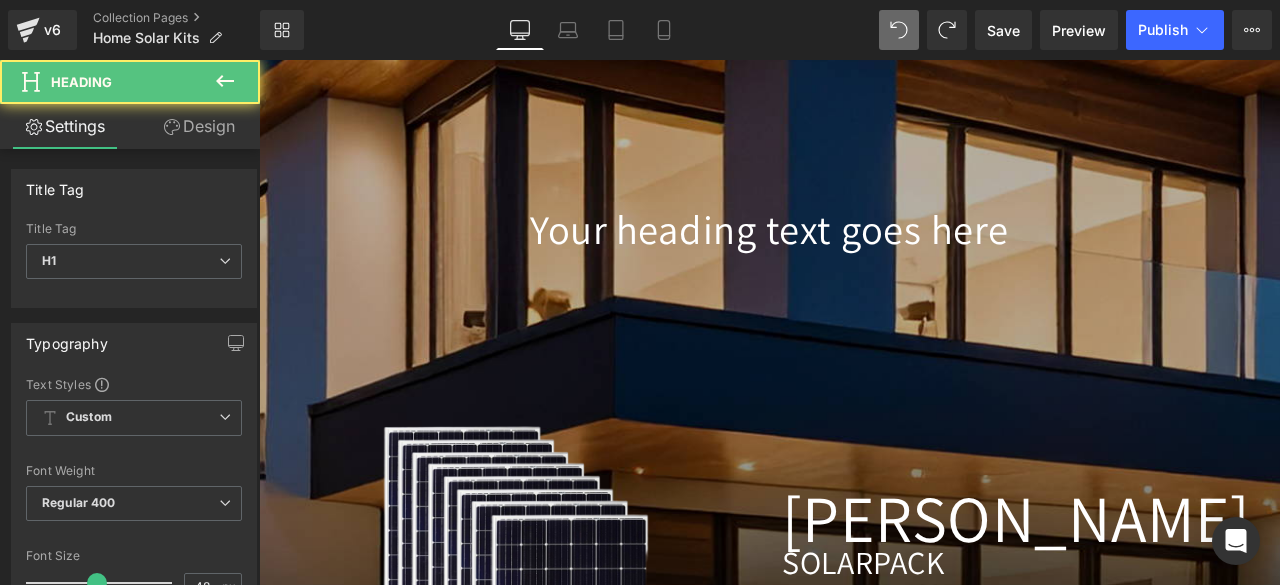 click on "Your heading text goes here" at bounding box center (864, 262) 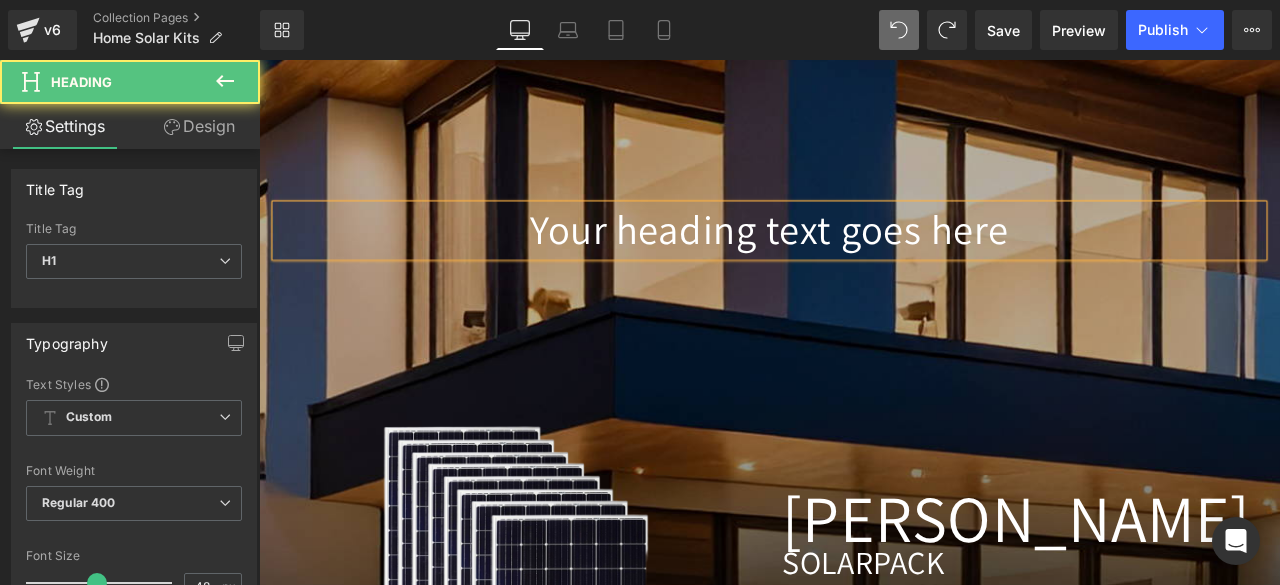 drag, startPoint x: 1138, startPoint y: 263, endPoint x: 574, endPoint y: 278, distance: 564.19946 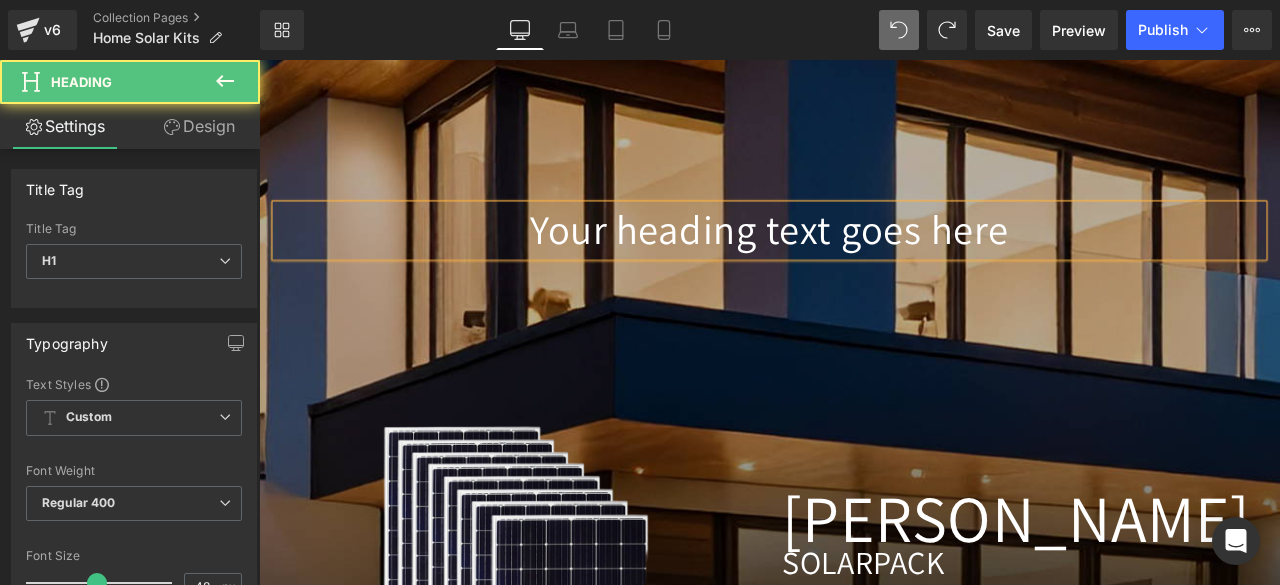 click on "Your heading text goes here" at bounding box center [864, 262] 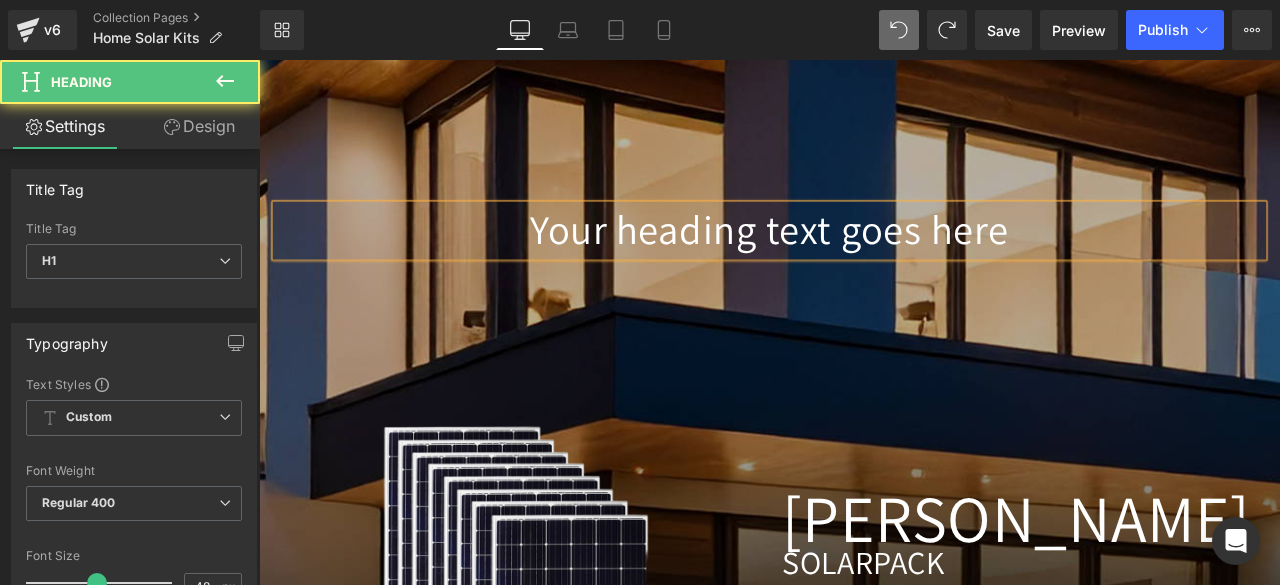 scroll, scrollTop: 289, scrollLeft: 0, axis: vertical 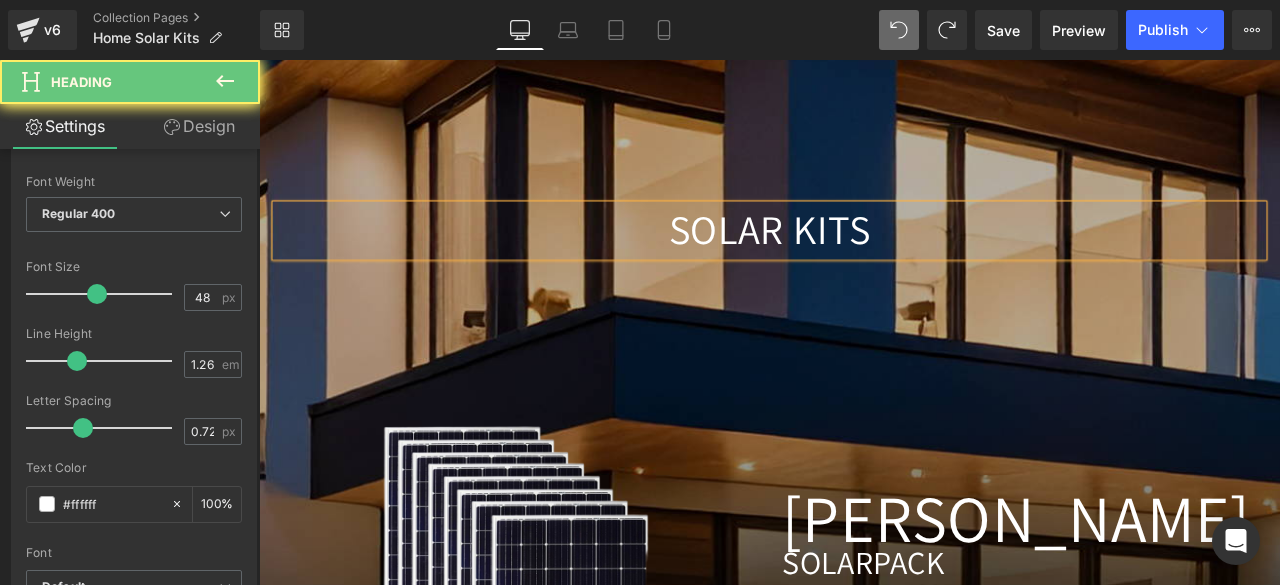 type 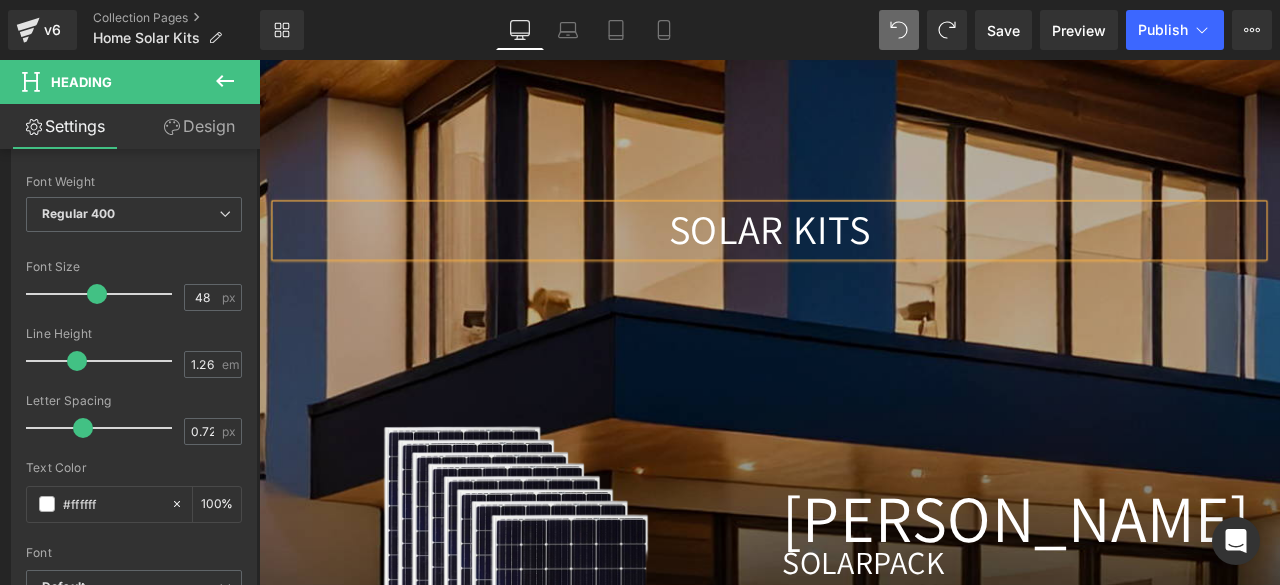 click on "[PERSON_NAME]
Heading         SOLAR  PACK Heading
Lorem ipsum dolor sit amet, consectetur adipiscing elit, sed do eiusmod tempor incididunt ut labore et dolore magna aliqua. Ut enim ad minim veniam, quis nostrud exercitation ullamco laboris nisi ut aliquip ex ea commodo consequat. Duis aute irure dolor in reprehenderit in voluptate velit esse cillum
Text Block         90px" at bounding box center [1164, 630] 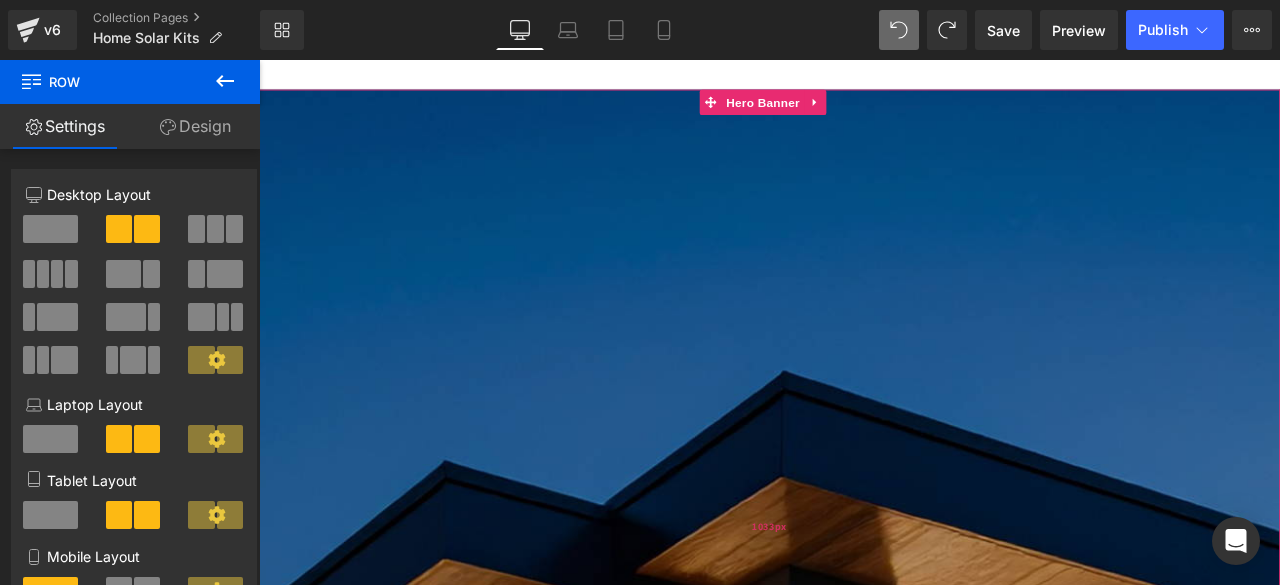 scroll, scrollTop: 0, scrollLeft: 0, axis: both 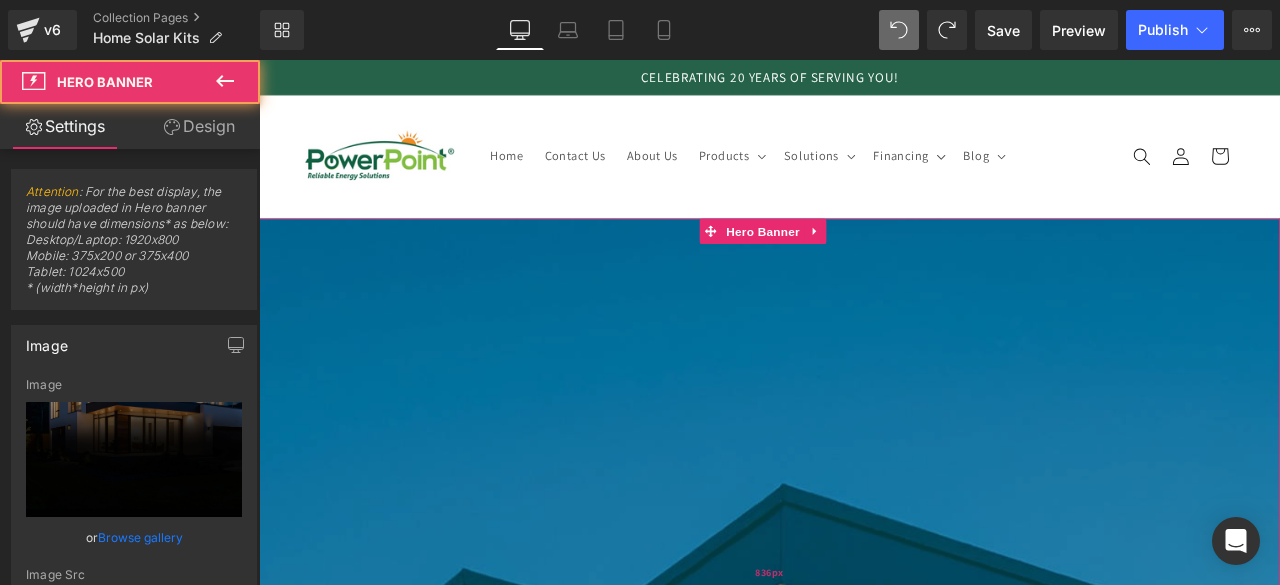 drag, startPoint x: 716, startPoint y: 524, endPoint x: 1231, endPoint y: 524, distance: 515 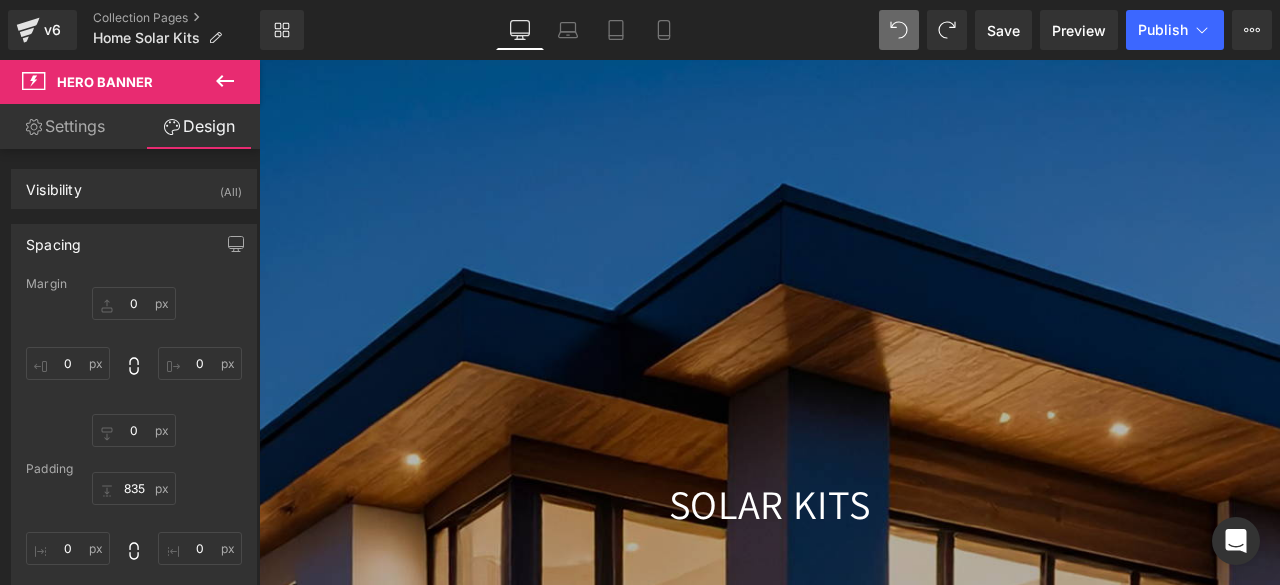 scroll, scrollTop: 558, scrollLeft: 0, axis: vertical 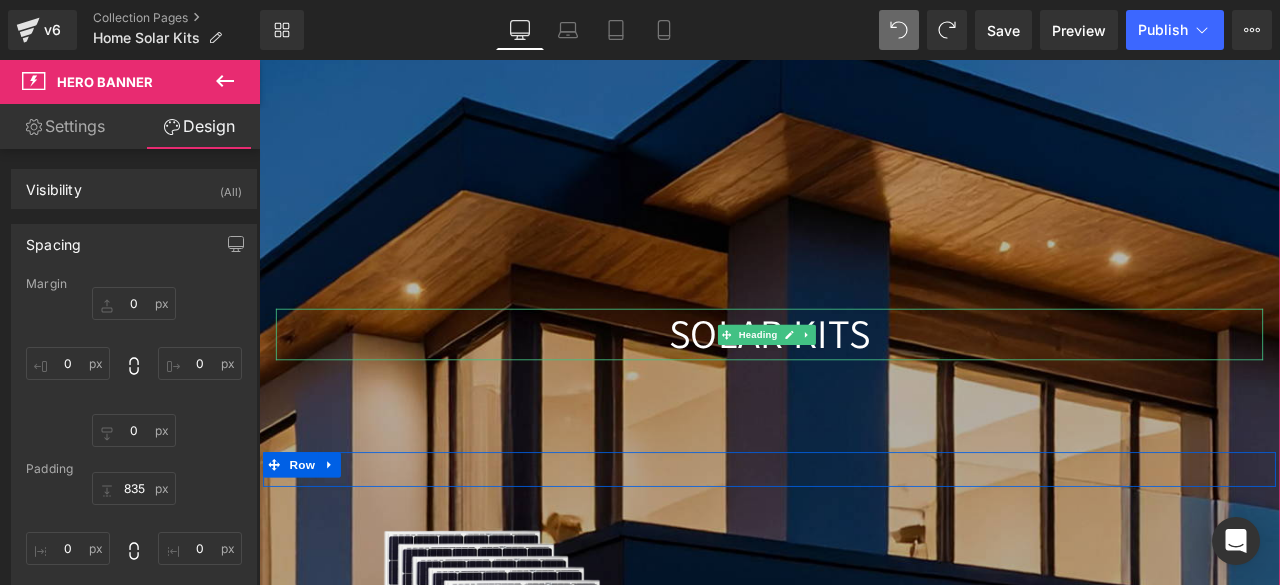 click on "SOLAR KITS" at bounding box center (864, 385) 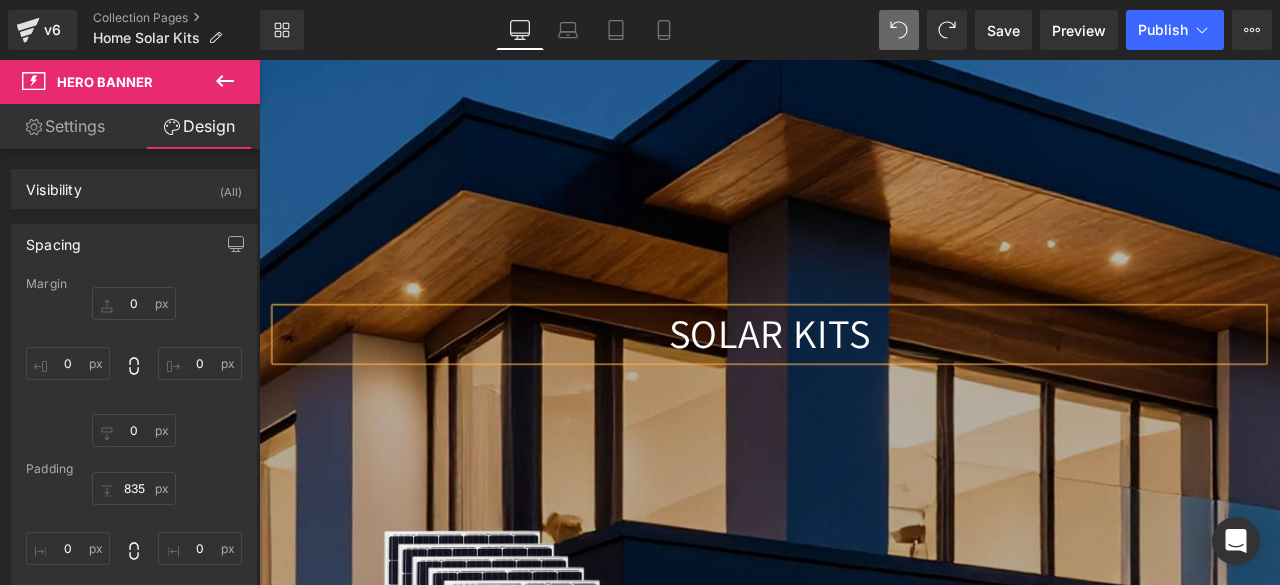 click at bounding box center [864, 1324] 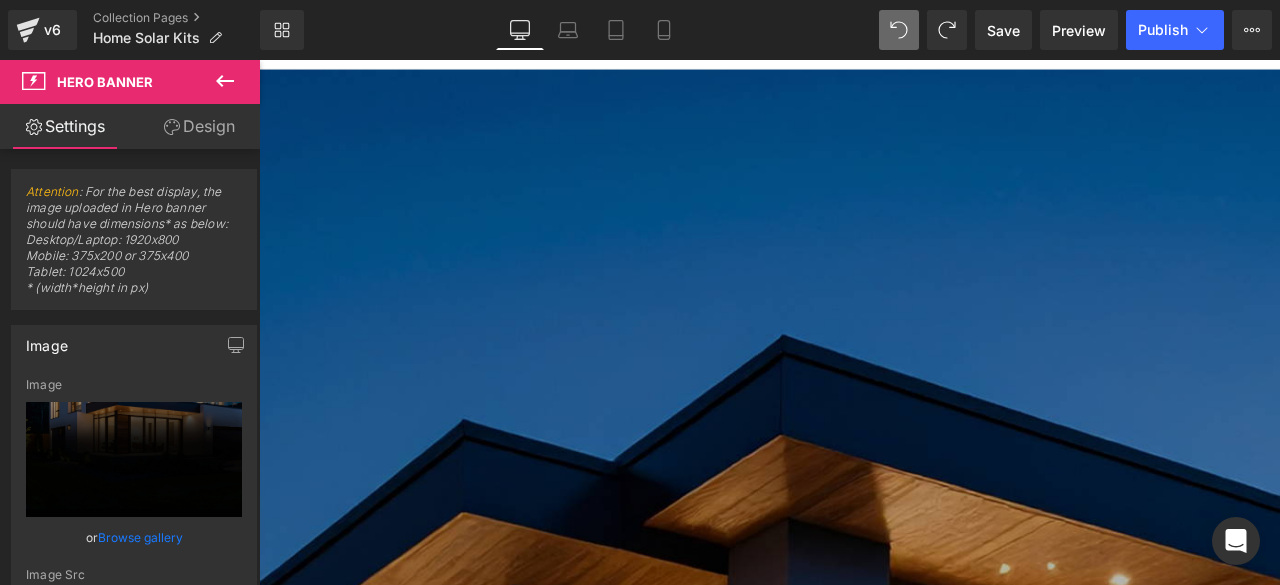 scroll, scrollTop: 0, scrollLeft: 0, axis: both 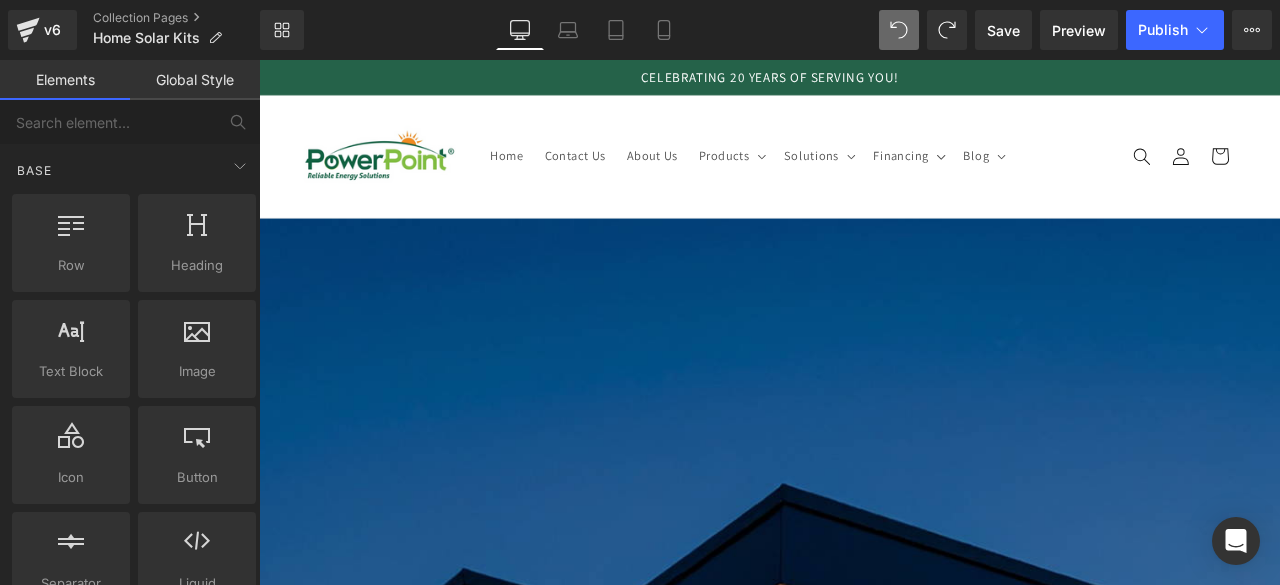 click on "Home
Contact Us
About Us
Products
Products
Surge Protection
Extensions
Lighting" at bounding box center [864, 175] 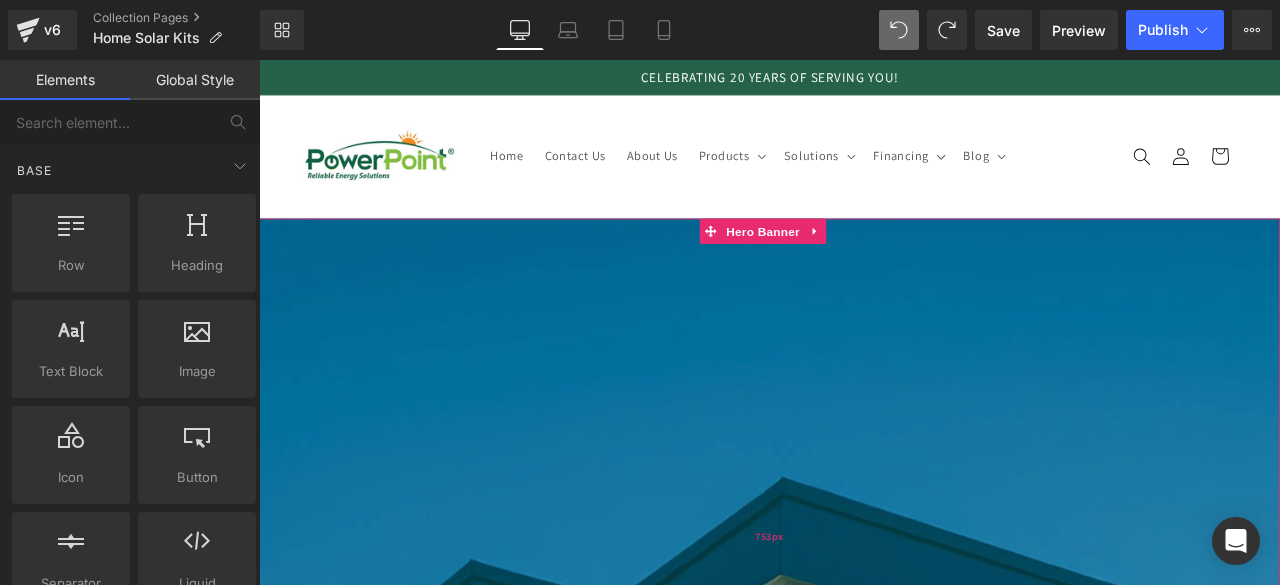 drag, startPoint x: 741, startPoint y: 454, endPoint x: 748, endPoint y: 352, distance: 102.239914 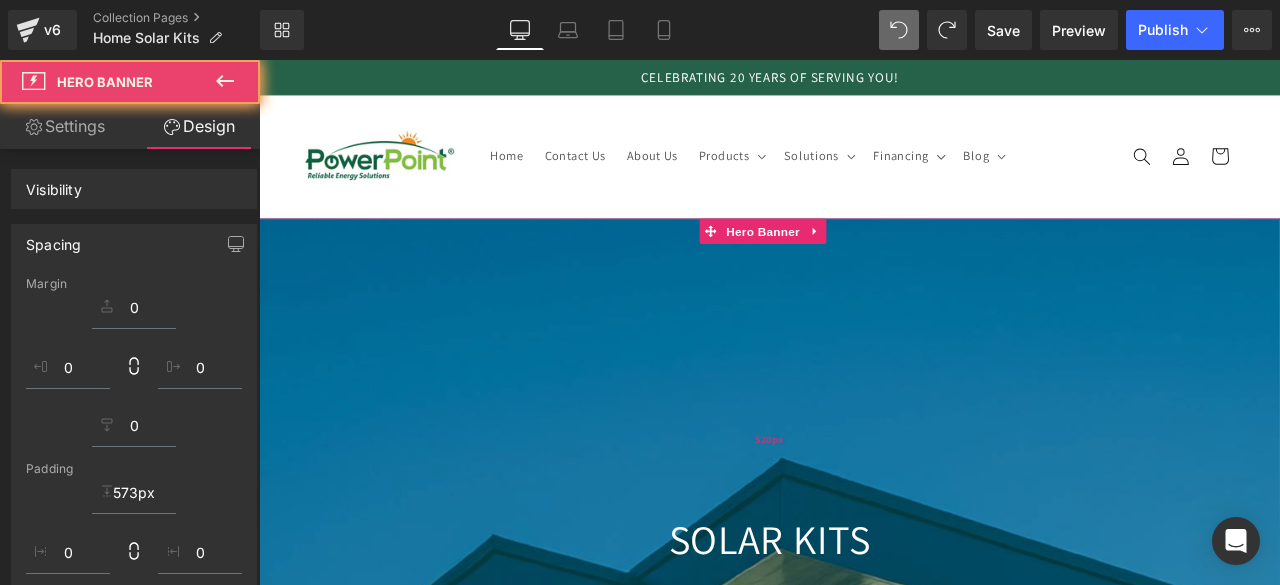 drag, startPoint x: 748, startPoint y: 352, endPoint x: 562, endPoint y: 243, distance: 215.58525 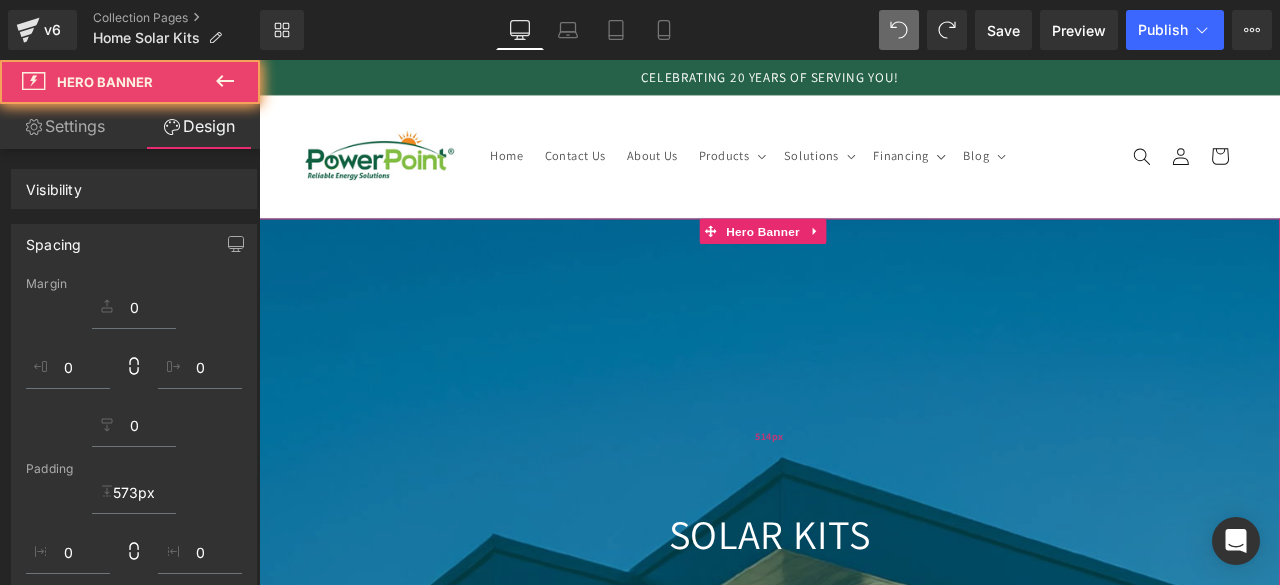 drag, startPoint x: 562, startPoint y: 243, endPoint x: 579, endPoint y: 147, distance: 97.49359 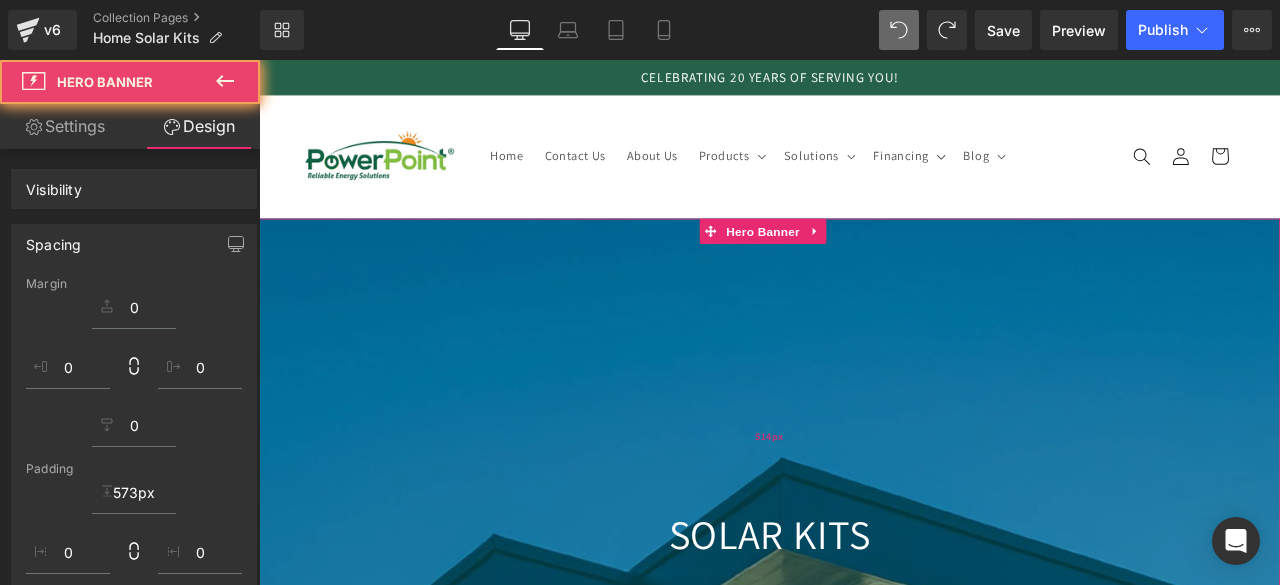 click on "514px" at bounding box center [864, 505] 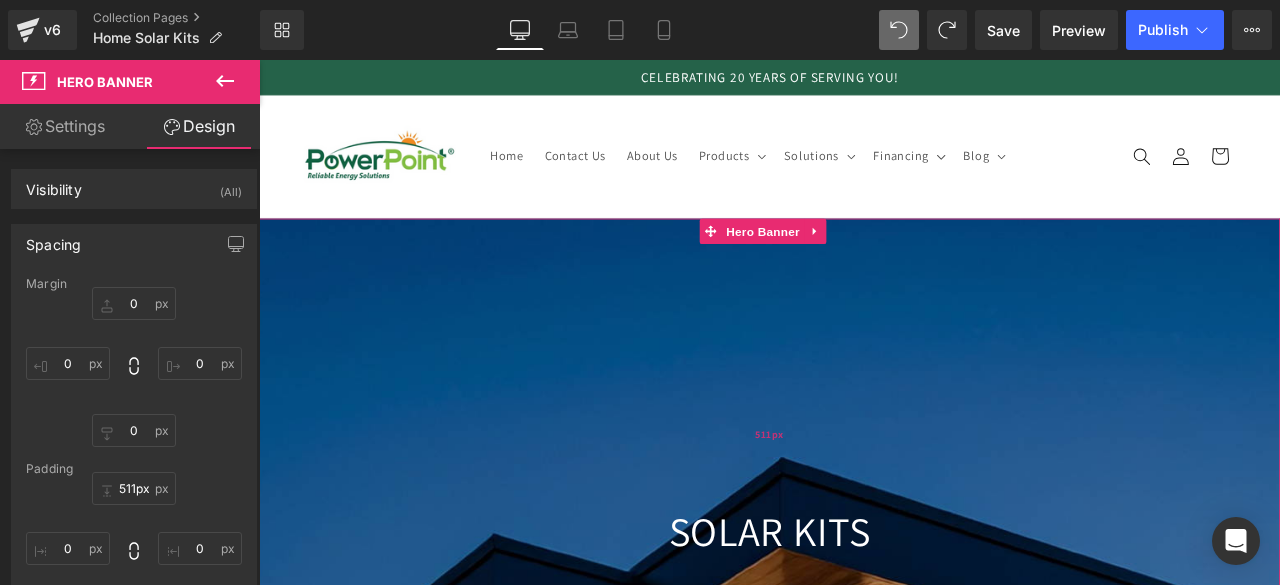 scroll, scrollTop: 534, scrollLeft: 0, axis: vertical 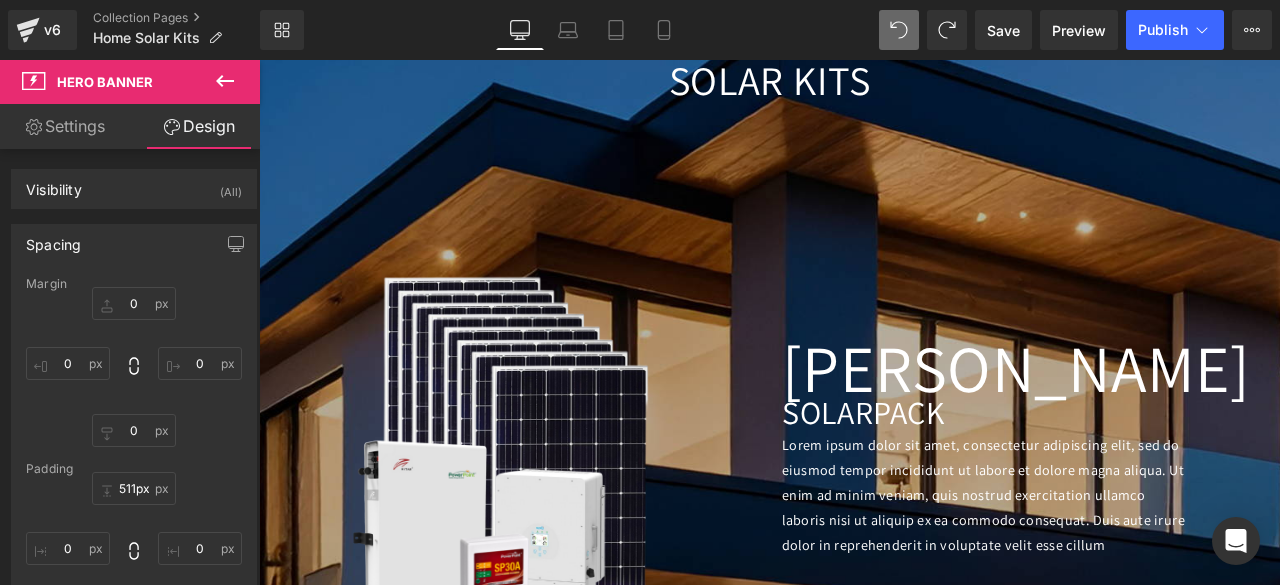 click on "Home
Contact Us
About Us
Products
Products
Surge Protection
Extensions
Lighting" at bounding box center [864, -359] 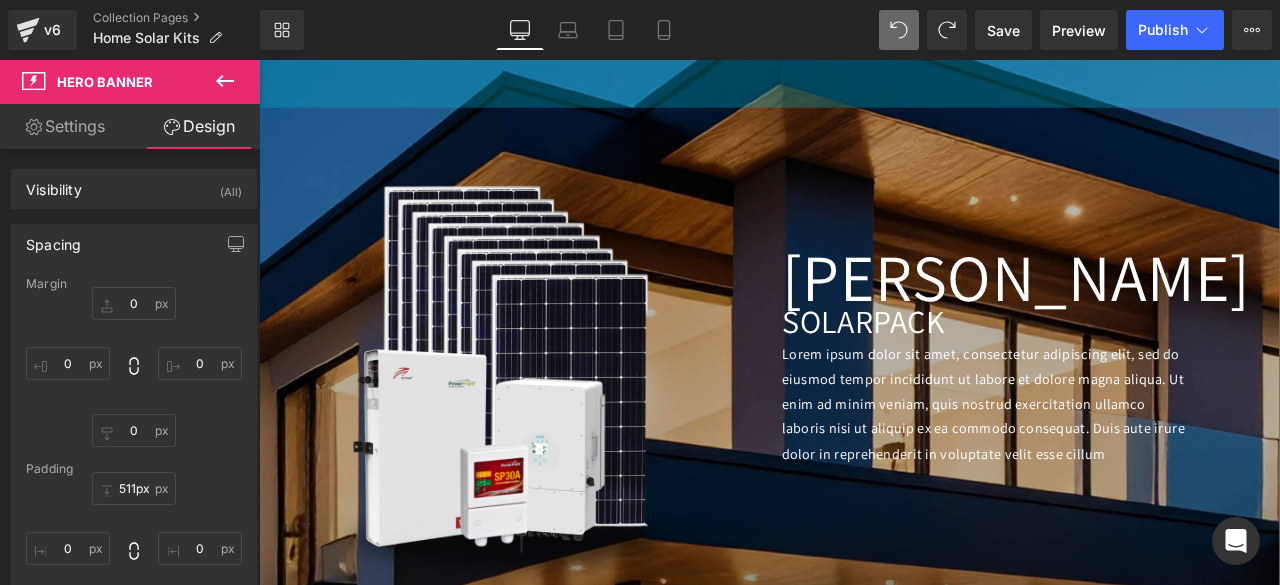 drag, startPoint x: 996, startPoint y: 314, endPoint x: 987, endPoint y: 174, distance: 140.28899 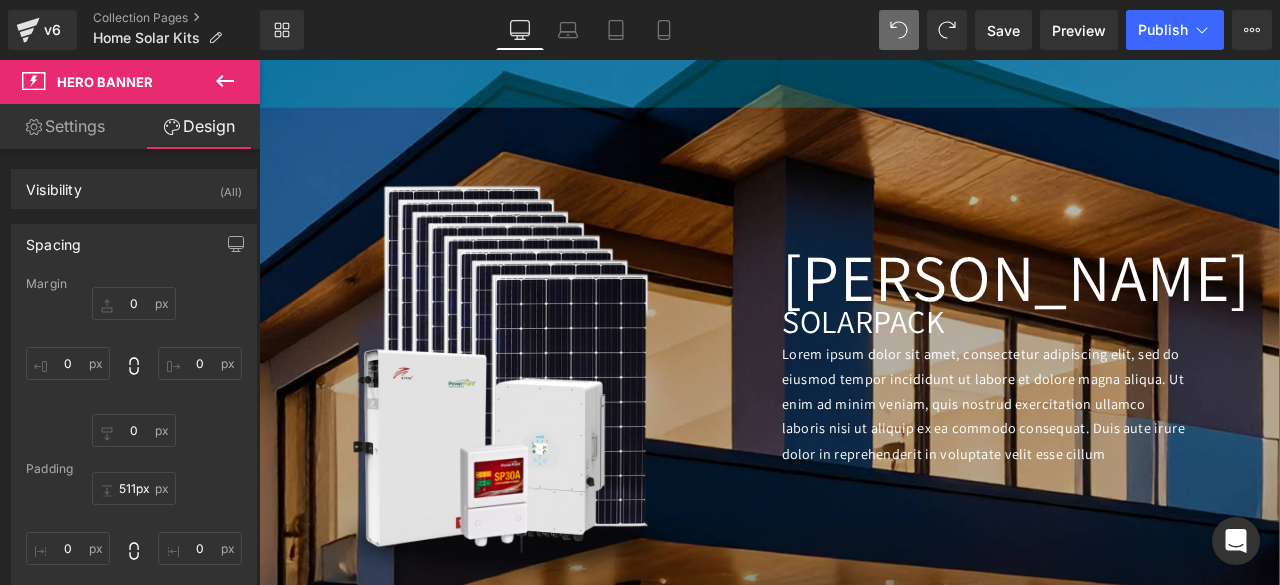 click on "403px" at bounding box center [864, -85] 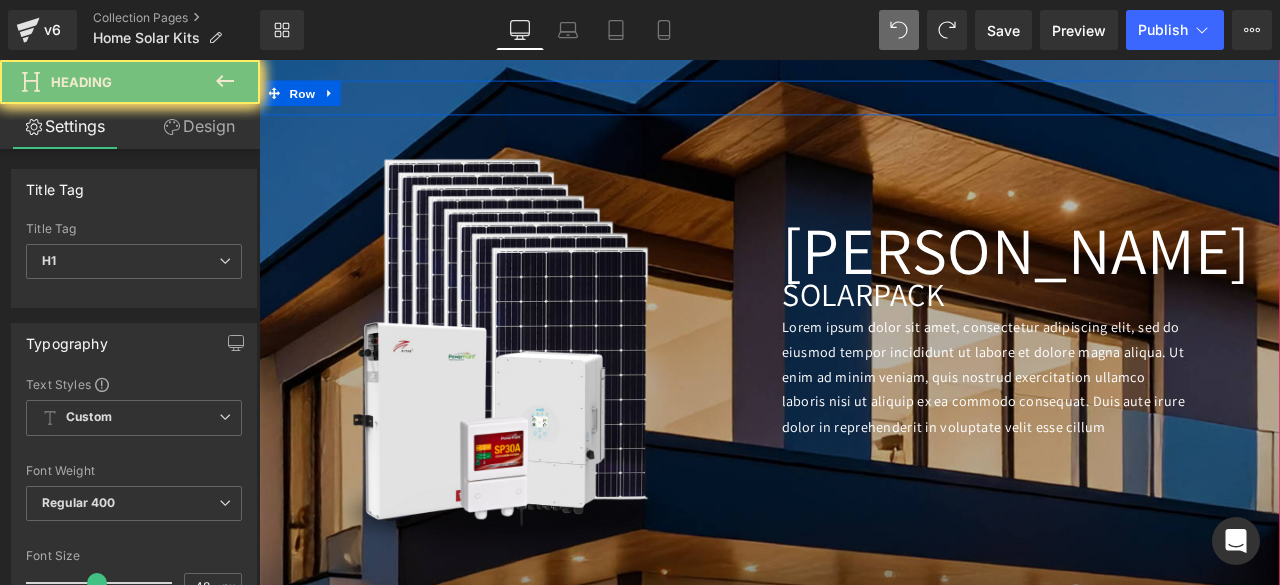 drag, startPoint x: 1111, startPoint y: 371, endPoint x: 1041, endPoint y: 109, distance: 271.18997 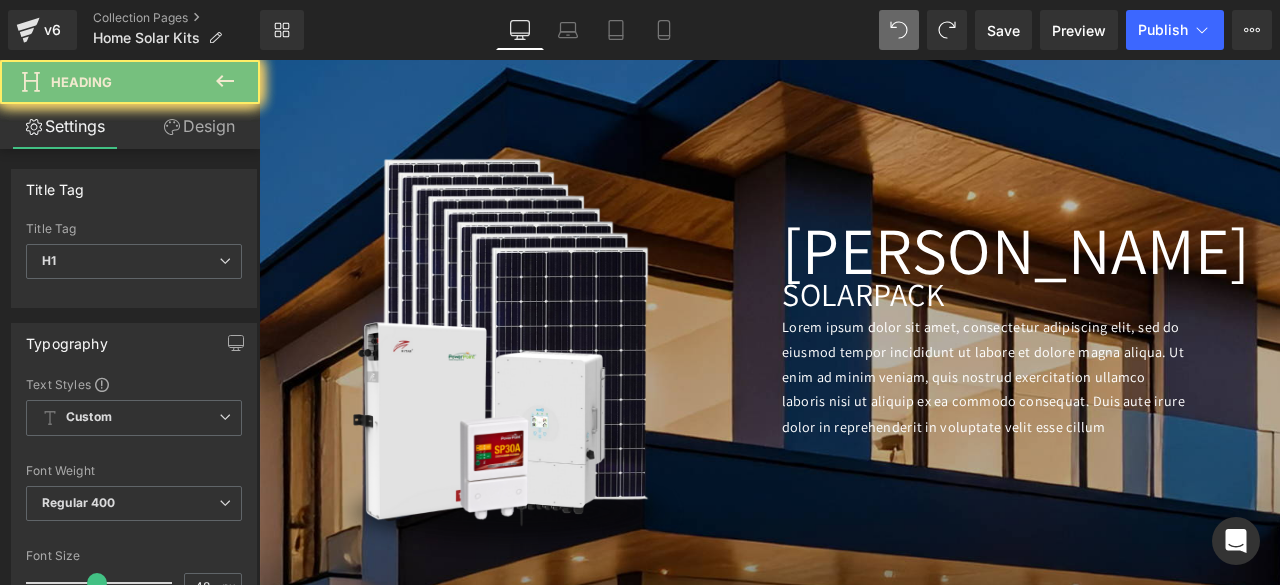 click at bounding box center [864, 1116] 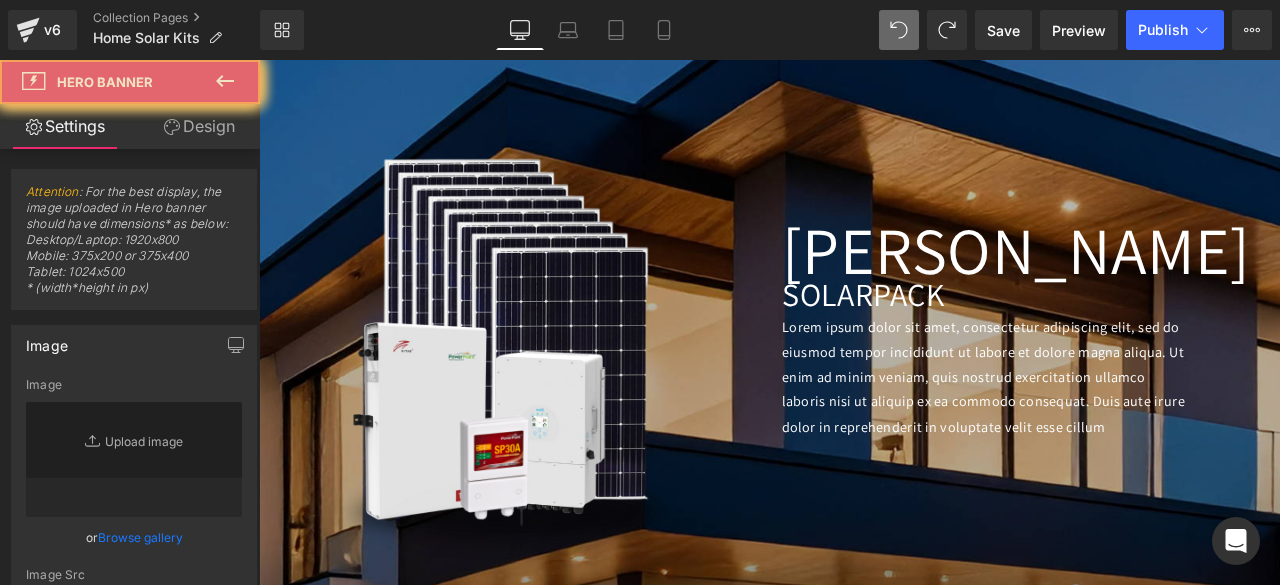 click on "Home
Contact Us
About Us
Products
Products
Surge Protection
Extensions
Lighting" at bounding box center [864, -359] 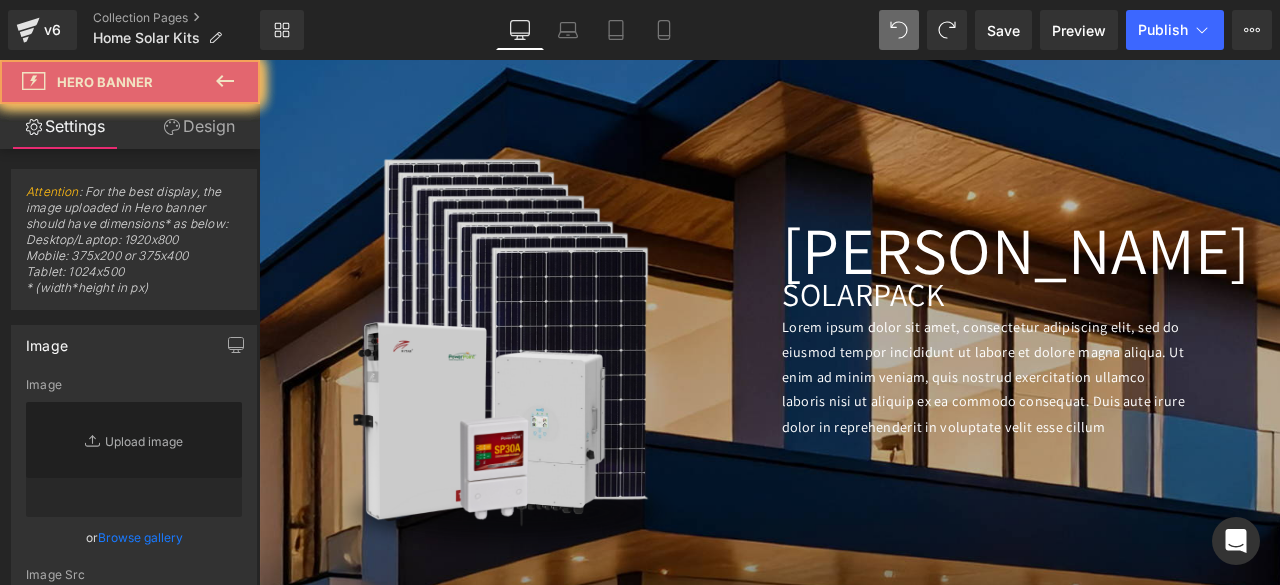 click at bounding box center [564, 401] 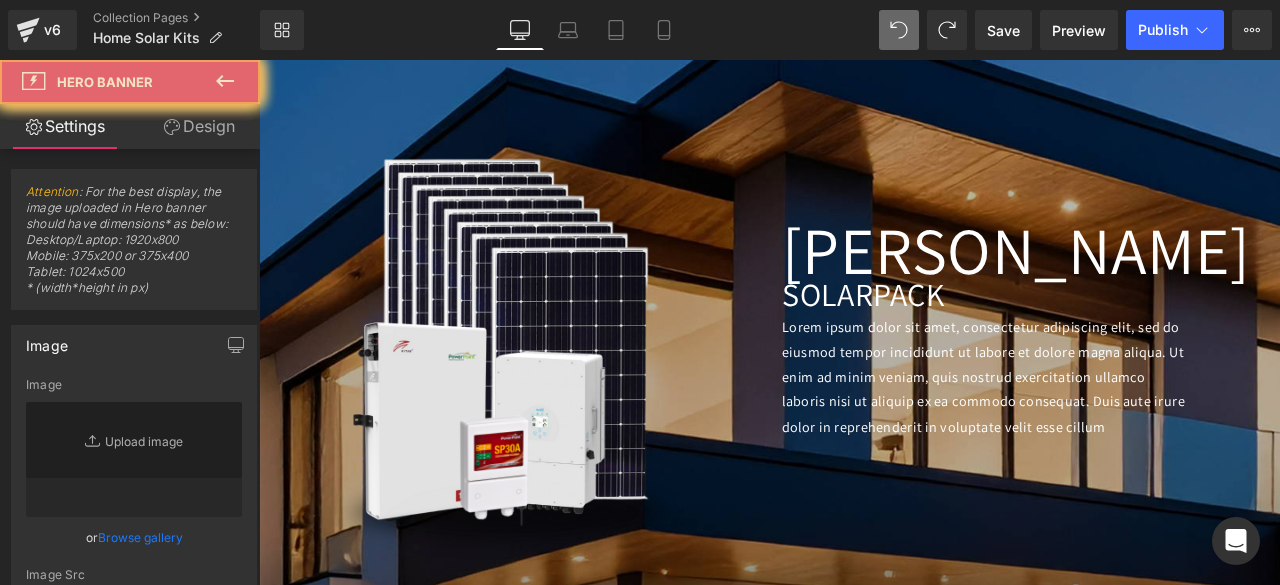 click at bounding box center (864, 1116) 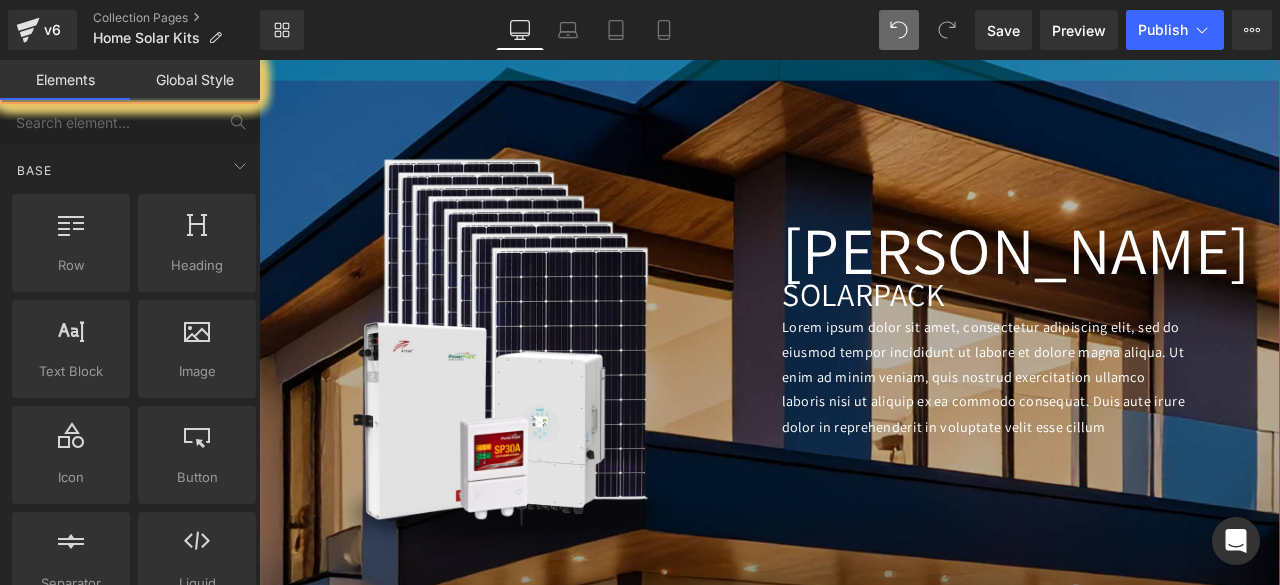 click on "SOLAR KITS
Heading
Row
Image
[GEOGRAPHIC_DATA]
Heading         SOLAR  PACK Heading
Lorem ipsum dolor sit amet, consectetur adipiscing elit, sed do eiusmod tempor incididunt ut labore et dolore magna aliqua. Ut enim ad minim veniam, quis nostrud exercitation ullamco laboris nisi ut aliquip ex ea commodo consequat. Duis aute irure dolor in reprehenderit in voluptate velit esse cillum
Text Block         90px
Row         Image         [PERSON_NAME]  Heading         SOLAR  PACK Heading         Lorem ipsum dolor sit amet, consectetur adipiscing elit, sed do eiusmod tempor incididunt ut labore et dolore magna aliqua. Ut enim ad minim veniam, quis nostrud exercitation ullamco laboris nisi ut aliquip ex ea commodo consequat. Duis aute irure dolor in reprehenderit in voluptate velit esse cillum  Text Block         Row         Image         [PERSON_NAME]  Heading         SOLAR  PACK Heading" at bounding box center (864, 1116) 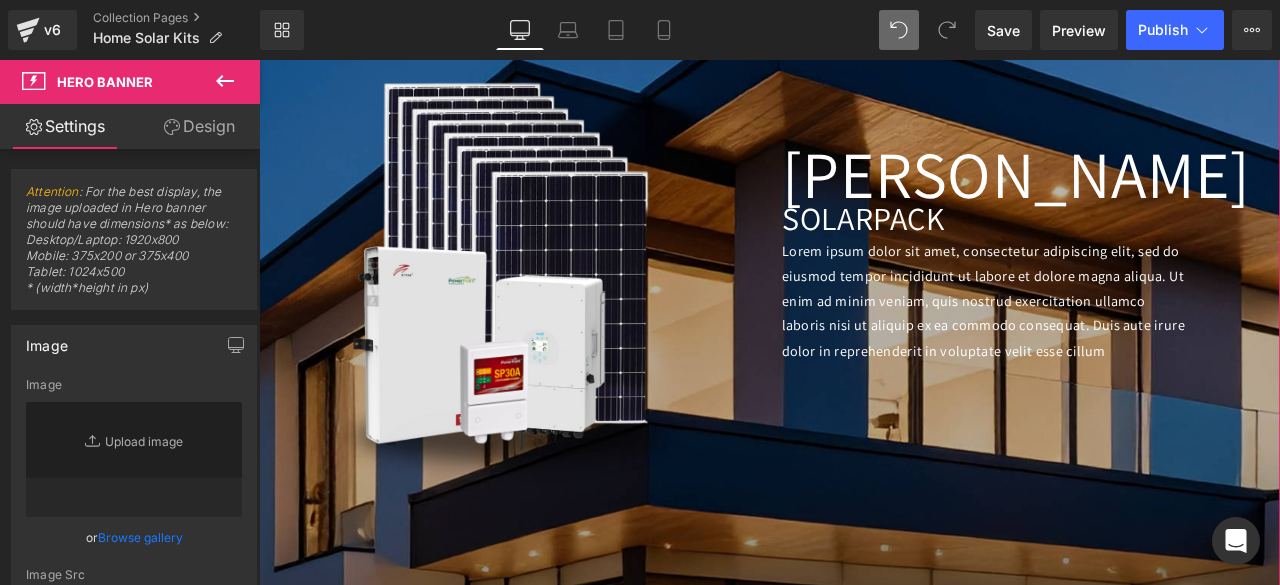 drag, startPoint x: 1029, startPoint y: 227, endPoint x: 1024, endPoint y: 180, distance: 47.26521 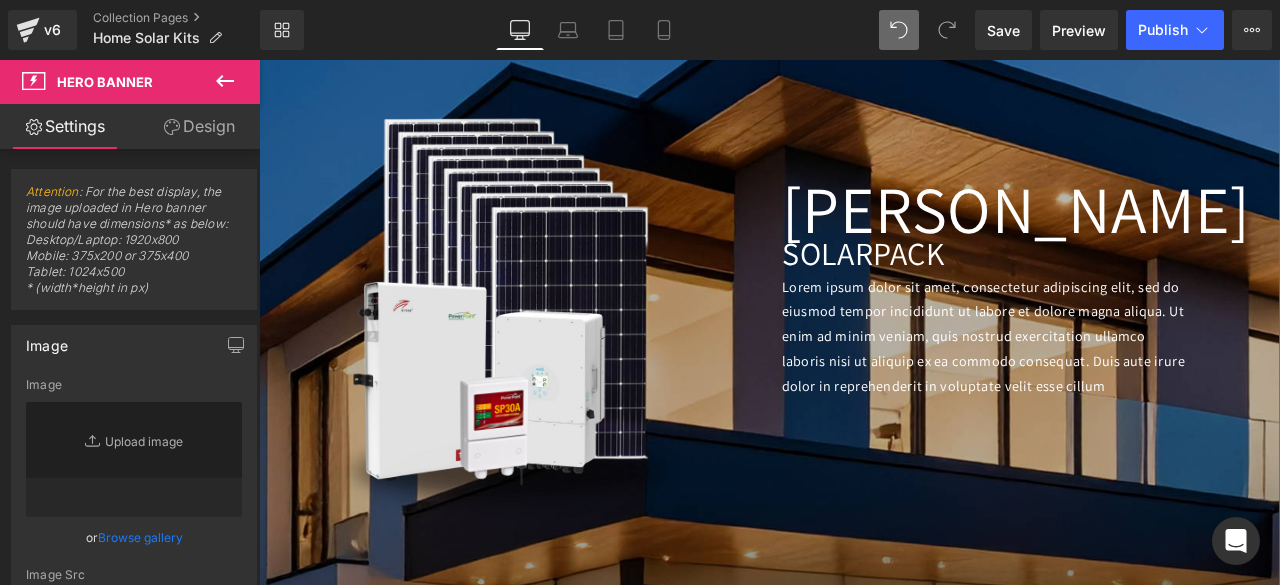 click on "[PERSON_NAME]
Heading         SOLAR  PACK Heading
Lorem ipsum dolor sit amet, consectetur adipiscing elit, sed do eiusmod tempor incididunt ut labore et dolore magna aliqua. Ut enim ad minim veniam, quis nostrud exercitation ullamco laboris nisi ut aliquip ex ea commodo consequat. Duis aute irure dolor in reprehenderit in voluptate velit esse cillum
Text Block         90px" at bounding box center [1164, 265] 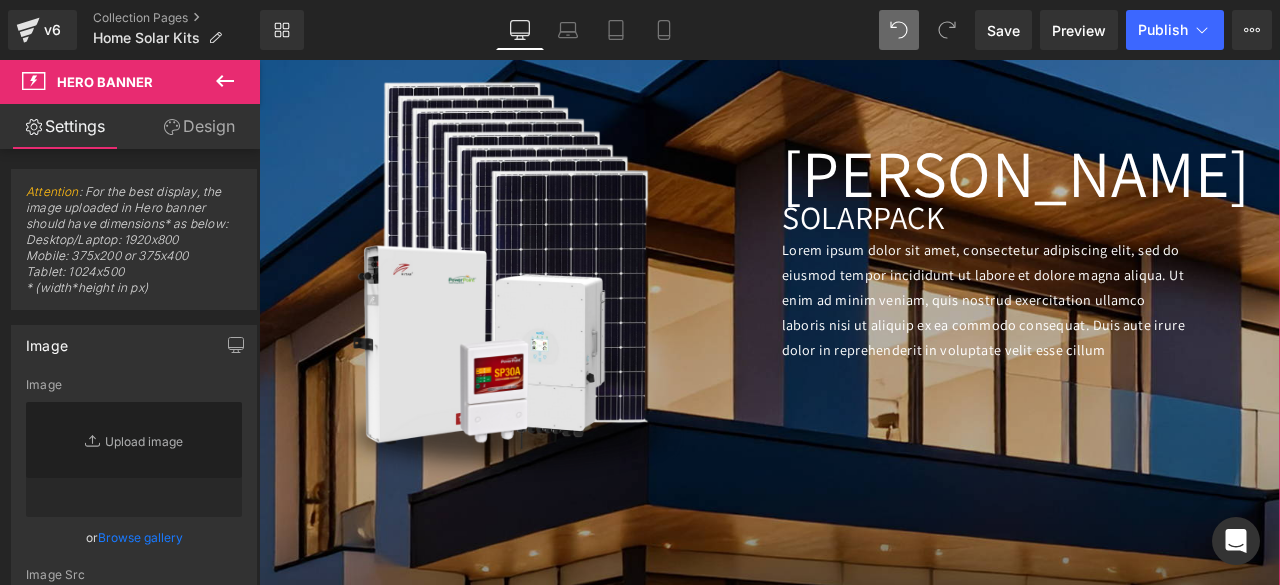 drag, startPoint x: 1390, startPoint y: 273, endPoint x: 1352, endPoint y: 506, distance: 236.07838 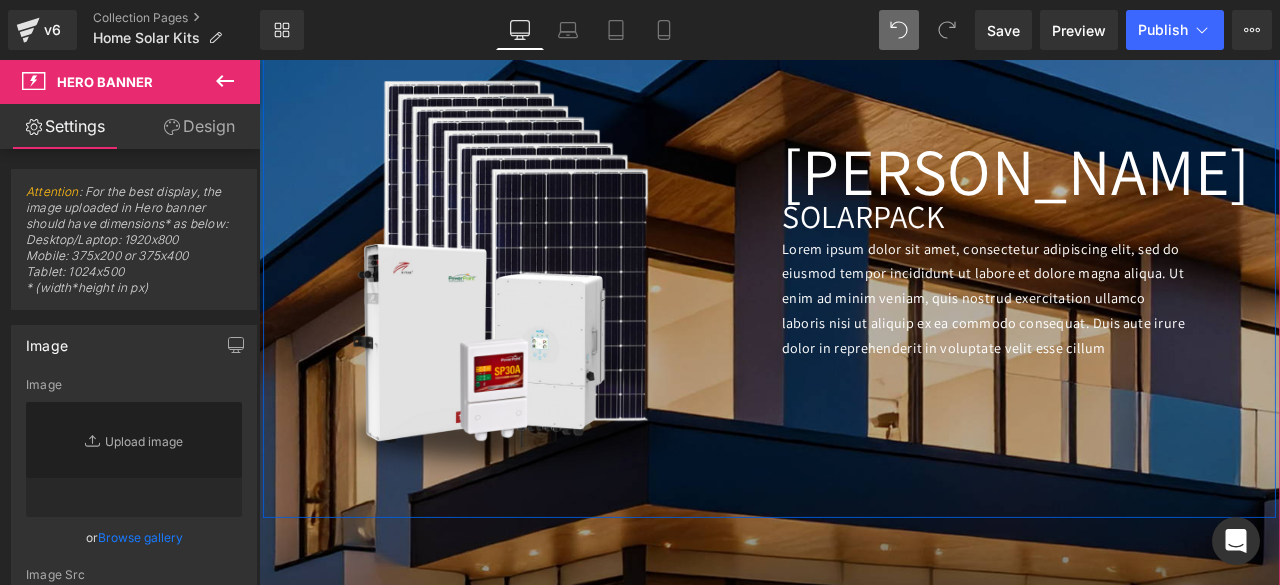 click on "[PERSON_NAME]
Heading         SOLAR  PACK Heading
Lorem ipsum dolor sit amet, consectetur adipiscing elit, sed do eiusmod tempor incididunt ut labore et dolore magna aliqua. Ut enim ad minim veniam, quis nostrud exercitation ullamco laboris nisi ut aliquip ex ea commodo consequat. Duis aute irure dolor in reprehenderit in voluptate velit esse cillum
Text Block         90px" at bounding box center (1164, 220) 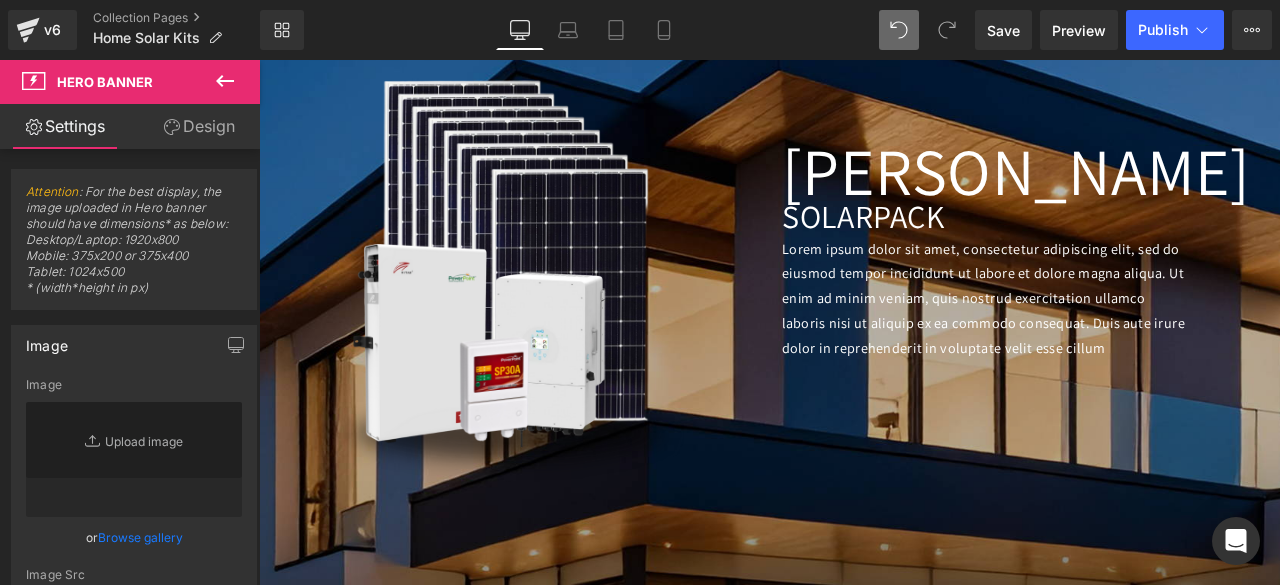 click on "SOLAR KITS
Heading
Row
Image
[GEOGRAPHIC_DATA]
Heading         SOLAR  PACK Heading
Lorem ipsum dolor sit amet, consectetur adipiscing elit, sed do eiusmod tempor incididunt ut labore et dolore magna aliqua. Ut enim ad minim veniam, quis nostrud exercitation ullamco laboris nisi ut aliquip ex ea commodo consequat. Duis aute irure dolor in reprehenderit in voluptate velit esse cillum
Text Block         90px
Row         Image         [PERSON_NAME]  Heading         SOLAR  PACK Heading         Lorem ipsum dolor sit amet, consectetur adipiscing elit, sed do eiusmod tempor incididunt ut labore et dolore magna aliqua. Ut enim ad minim veniam, quis nostrud exercitation ullamco laboris nisi ut aliquip ex ea commodo consequat. Duis aute irure dolor in reprehenderit in voluptate velit esse cillum  Text Block         Row         Image         [PERSON_NAME]  Heading         SOLAR  PACK Heading" at bounding box center (864, 1069) 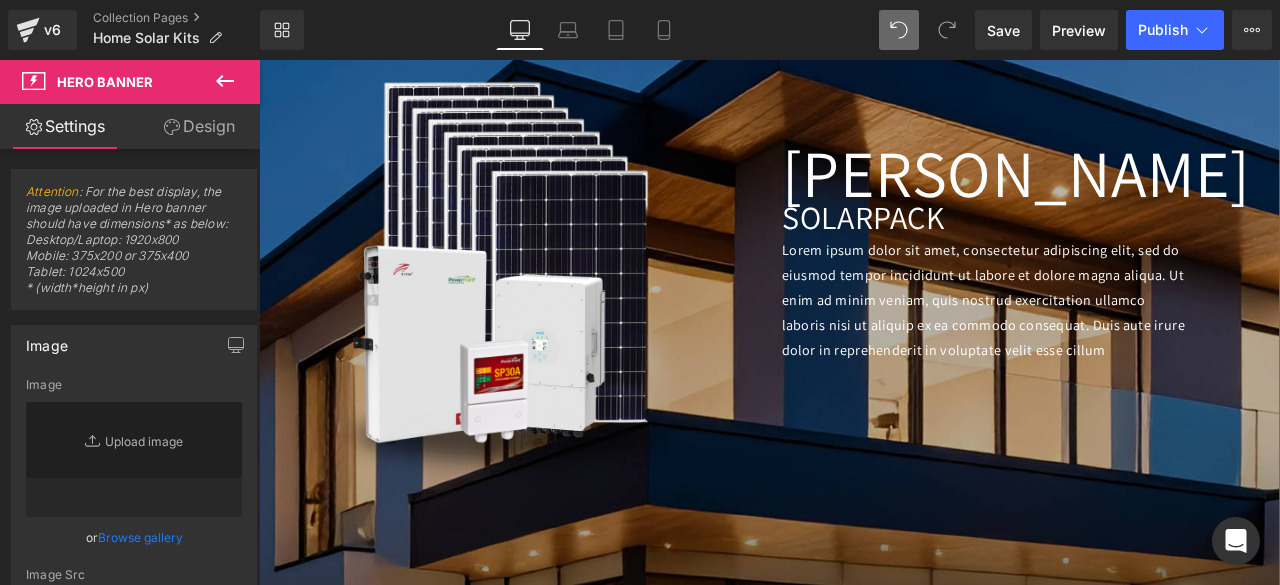 drag, startPoint x: 1025, startPoint y: 162, endPoint x: 1025, endPoint y: 183, distance: 21 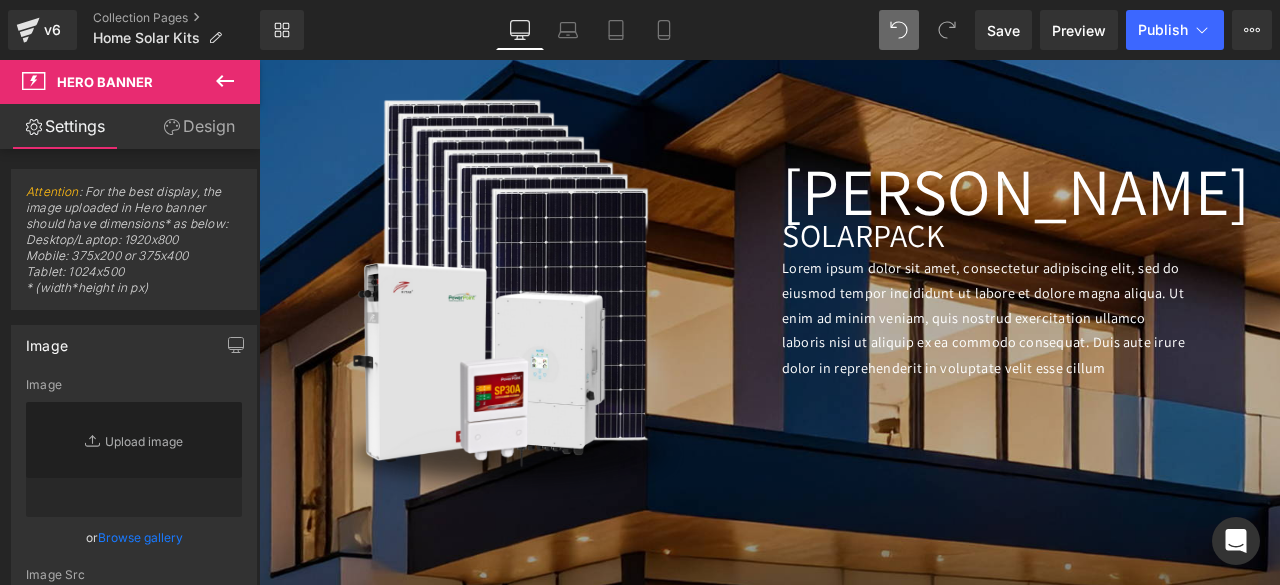 click on "Home
Contact Us
About Us
Products
Products
Surge Protection
Extensions
Lighting" at bounding box center (864, -359) 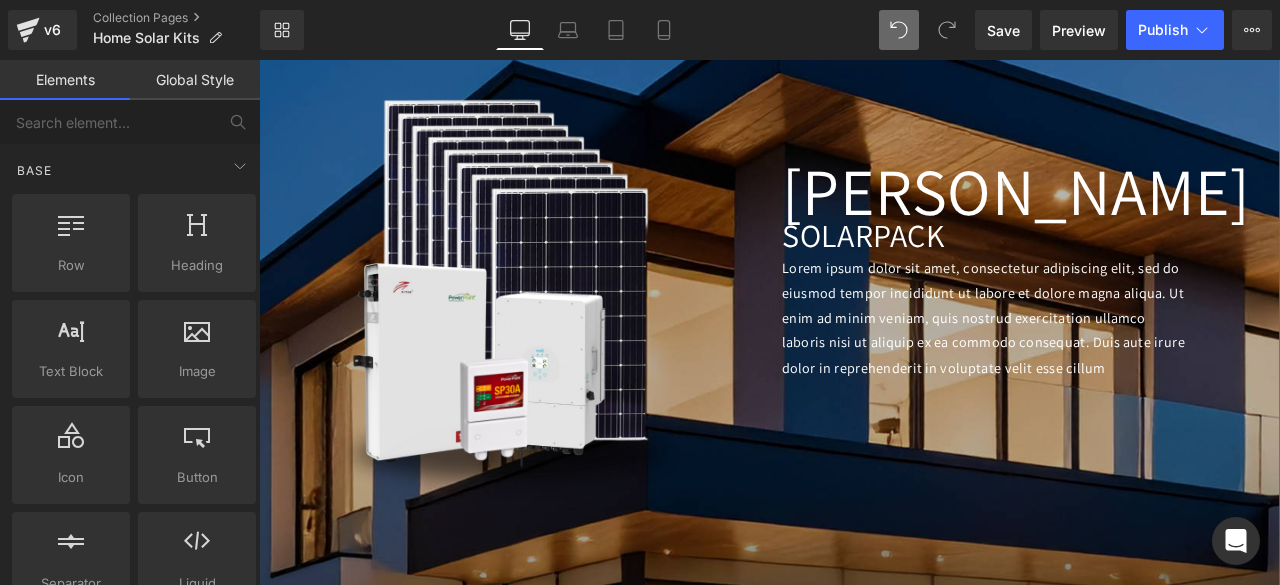 click on "SOLAR KITS
Heading
Row
Image
[GEOGRAPHIC_DATA]
Heading         SOLAR  PACK Heading
Lorem ipsum dolor sit amet, consectetur adipiscing elit, sed do eiusmod tempor incididunt ut labore et dolore magna aliqua. Ut enim ad minim veniam, quis nostrud exercitation ullamco laboris nisi ut aliquip ex ea commodo consequat. Duis aute irure dolor in reprehenderit in voluptate velit esse cillum
Text Block         90px
Row         Image         [PERSON_NAME]  Heading         SOLAR  PACK Heading         Lorem ipsum dolor sit amet, consectetur adipiscing elit, sed do eiusmod tempor incididunt ut labore et dolore magna aliqua. Ut enim ad minim veniam, quis nostrud exercitation ullamco laboris nisi ut aliquip ex ea commodo consequat. Duis aute irure dolor in reprehenderit in voluptate velit esse cillum  Text Block         Row         Image         [PERSON_NAME]  Heading         SOLAR  PACK Heading" at bounding box center [864, 1081] 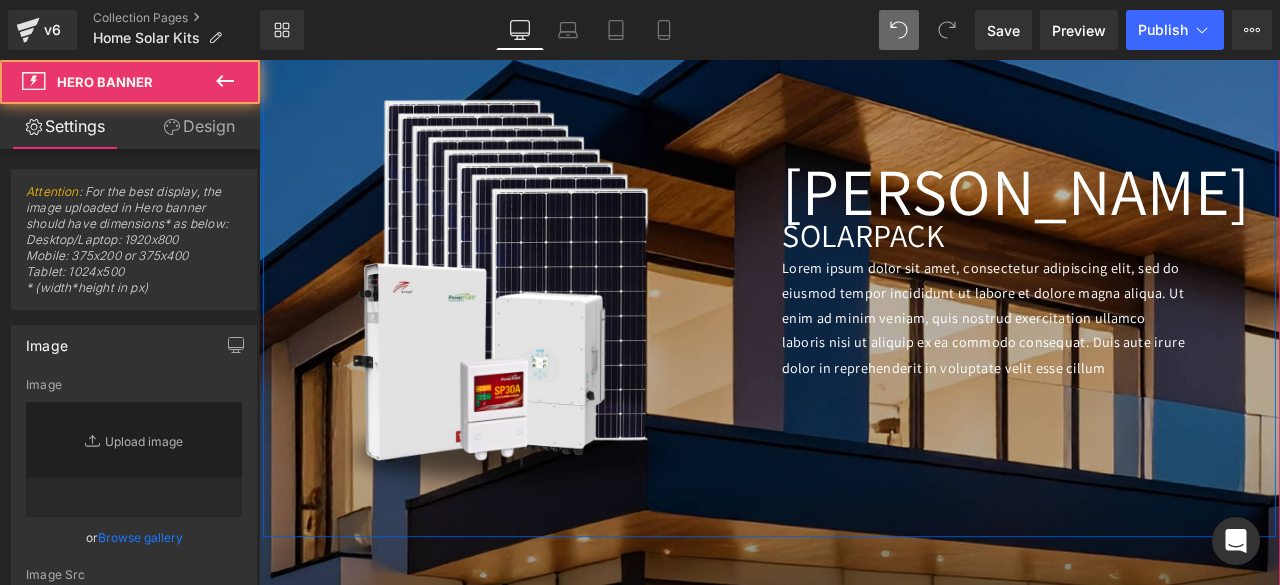 click on "[PERSON_NAME]
Heading         SOLAR  PACK Heading
Lorem ipsum dolor sit amet, consectetur adipiscing elit, sed do eiusmod tempor incididunt ut labore et dolore magna aliqua. Ut enim ad minim veniam, quis nostrud exercitation ullamco laboris nisi ut aliquip ex ea commodo consequat. Duis aute irure dolor in reprehenderit in voluptate velit esse cillum
Text Block         90px" at bounding box center (1164, 243) 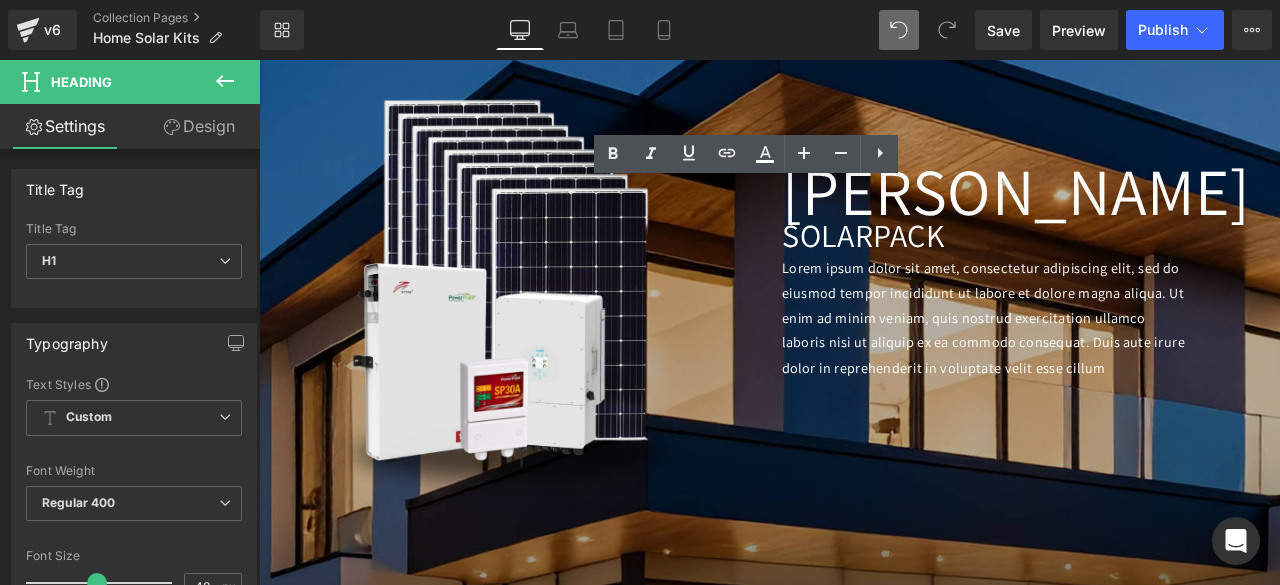 scroll, scrollTop: 173, scrollLeft: 0, axis: vertical 